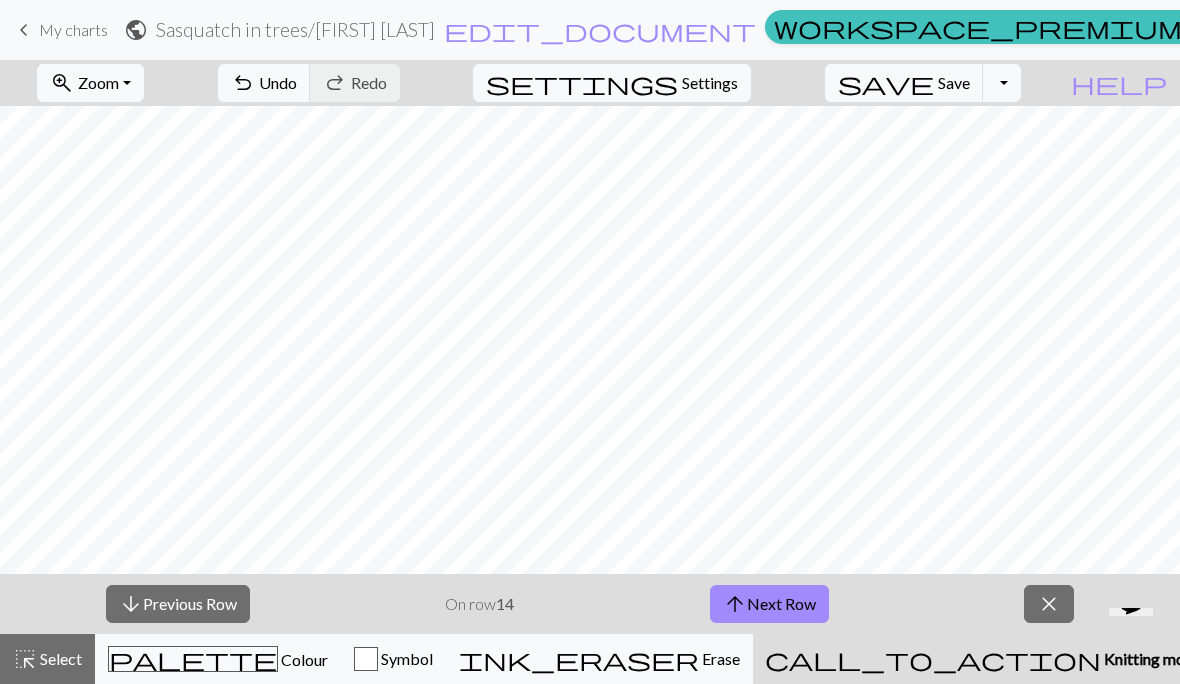 scroll, scrollTop: 0, scrollLeft: 0, axis: both 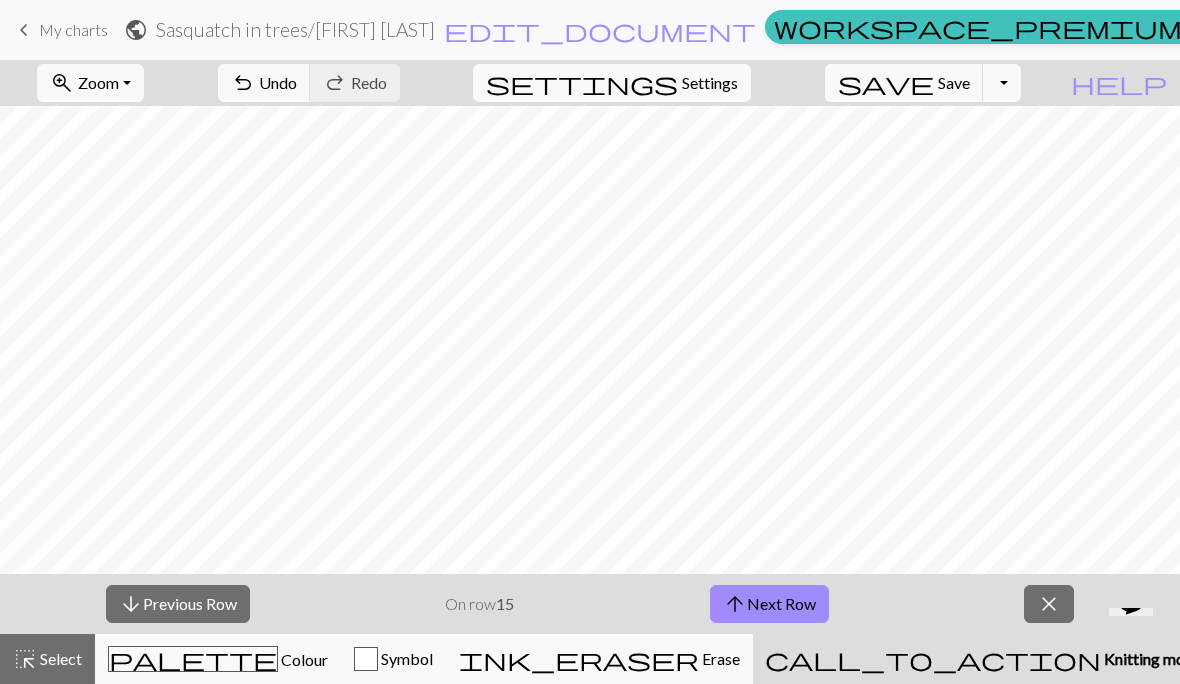 click on "arrow_upward  Next Row" at bounding box center [769, 604] 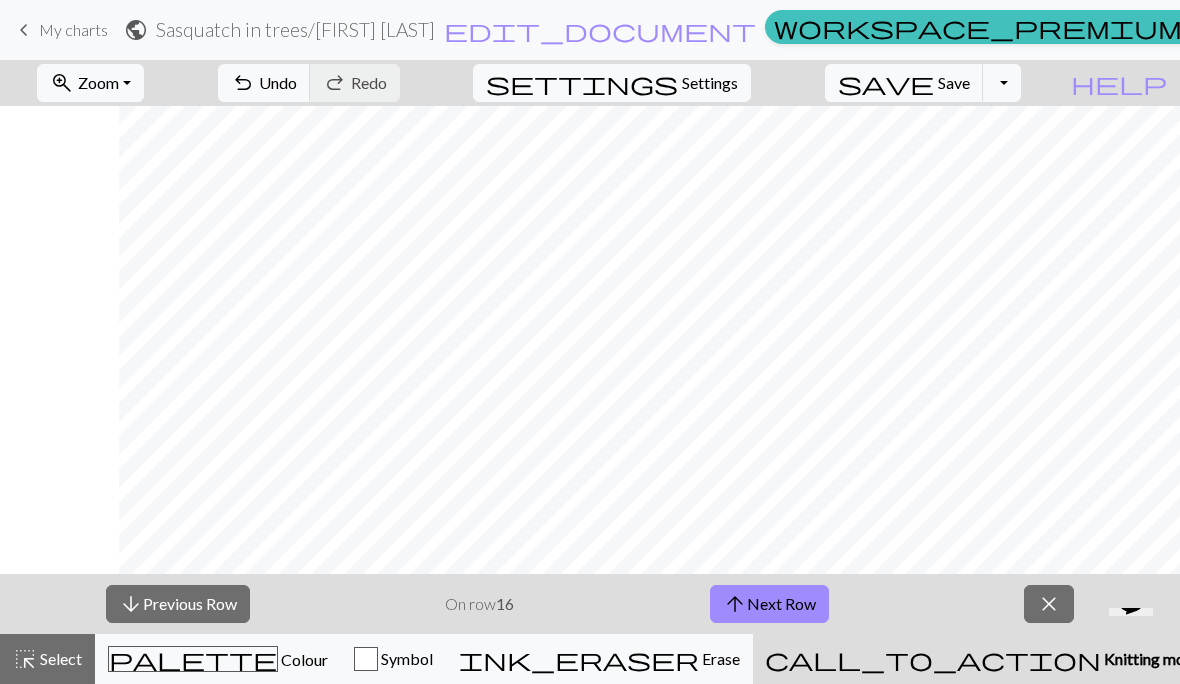 scroll, scrollTop: 0, scrollLeft: 230, axis: horizontal 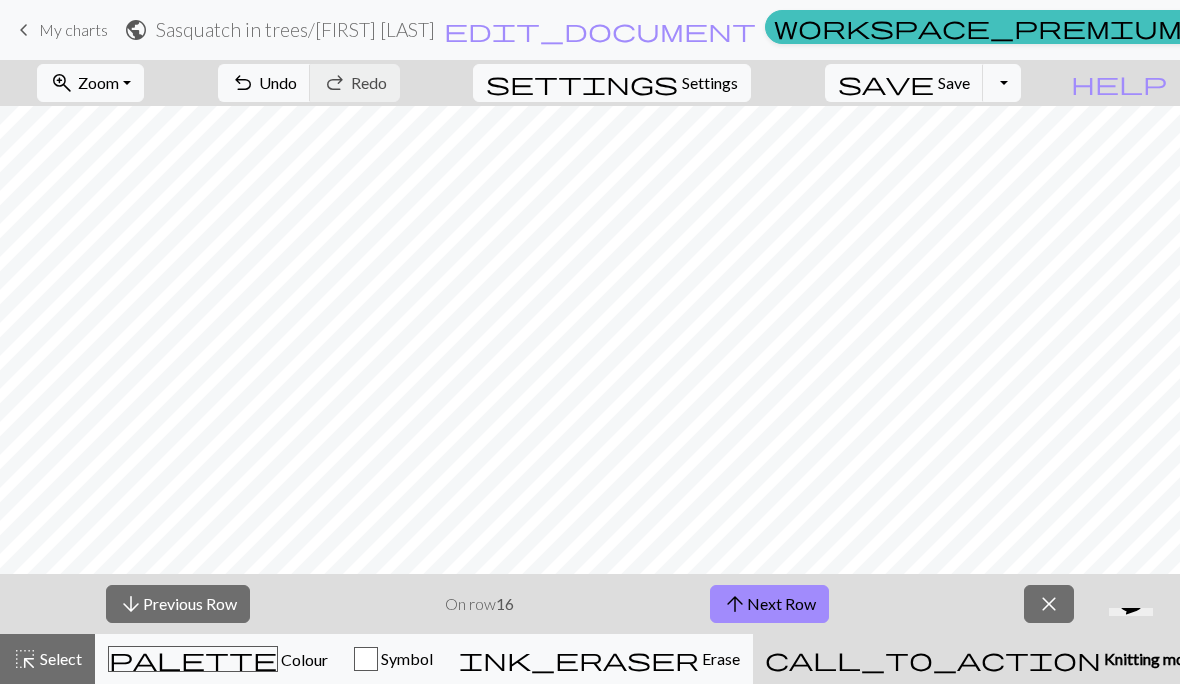 click on "arrow_upward  Next Row" at bounding box center (769, 604) 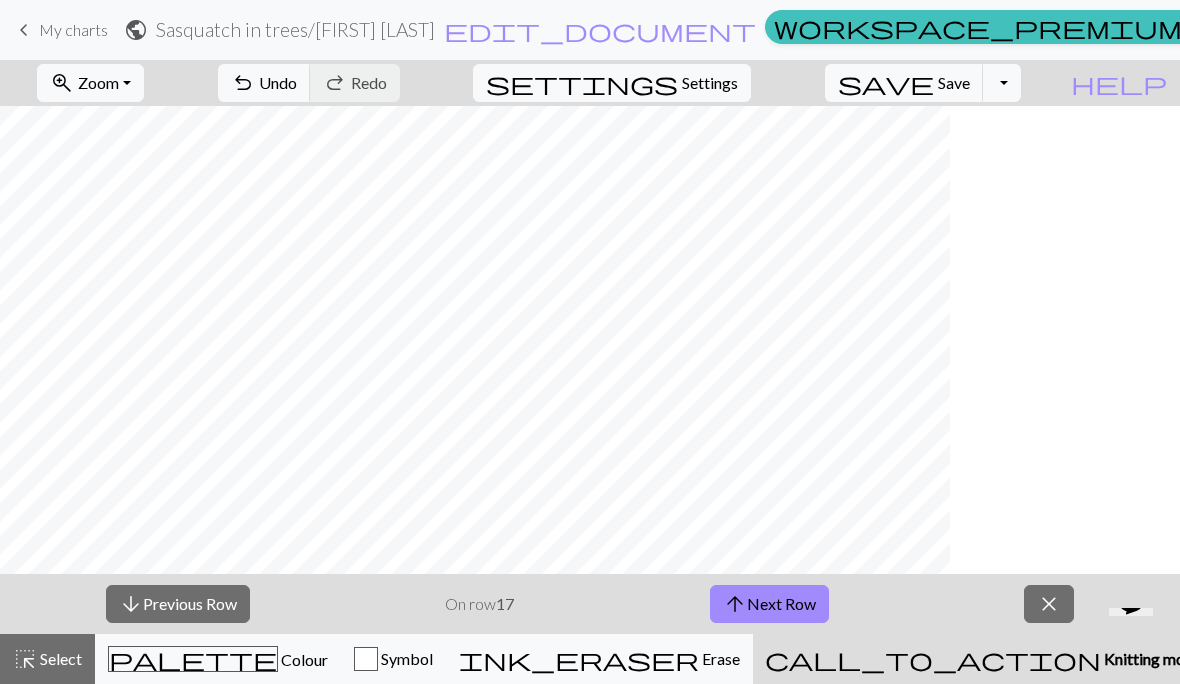 scroll, scrollTop: 0, scrollLeft: 0, axis: both 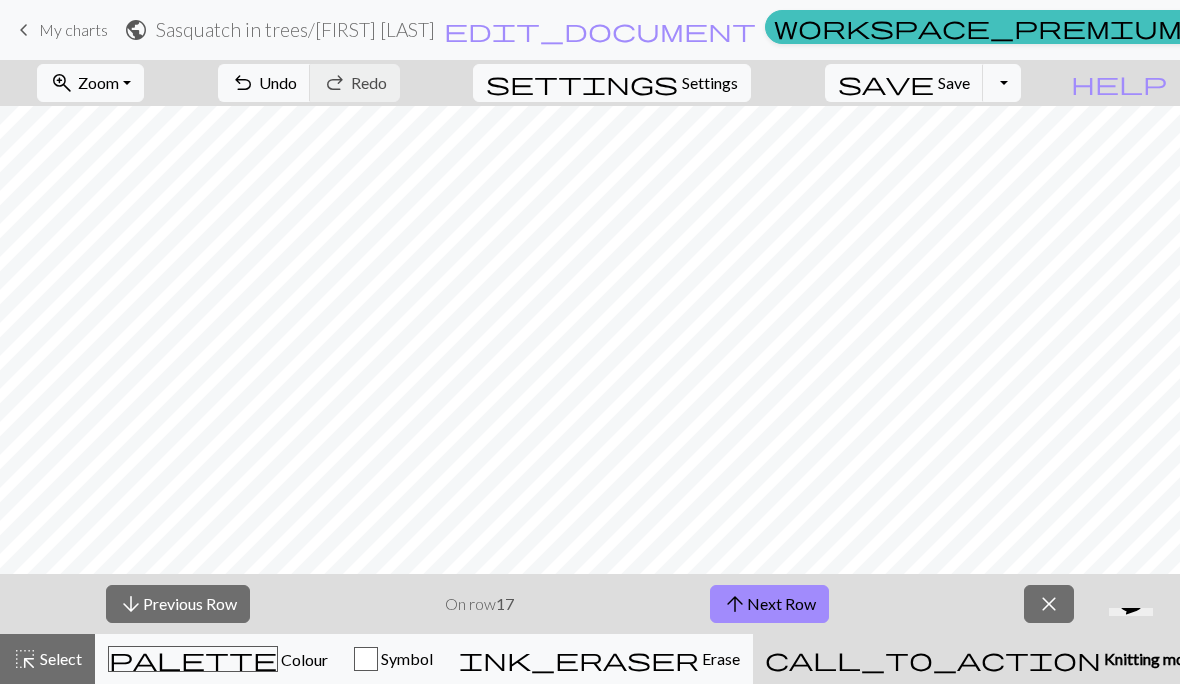 click on "arrow_upward  Next Row" at bounding box center [769, 604] 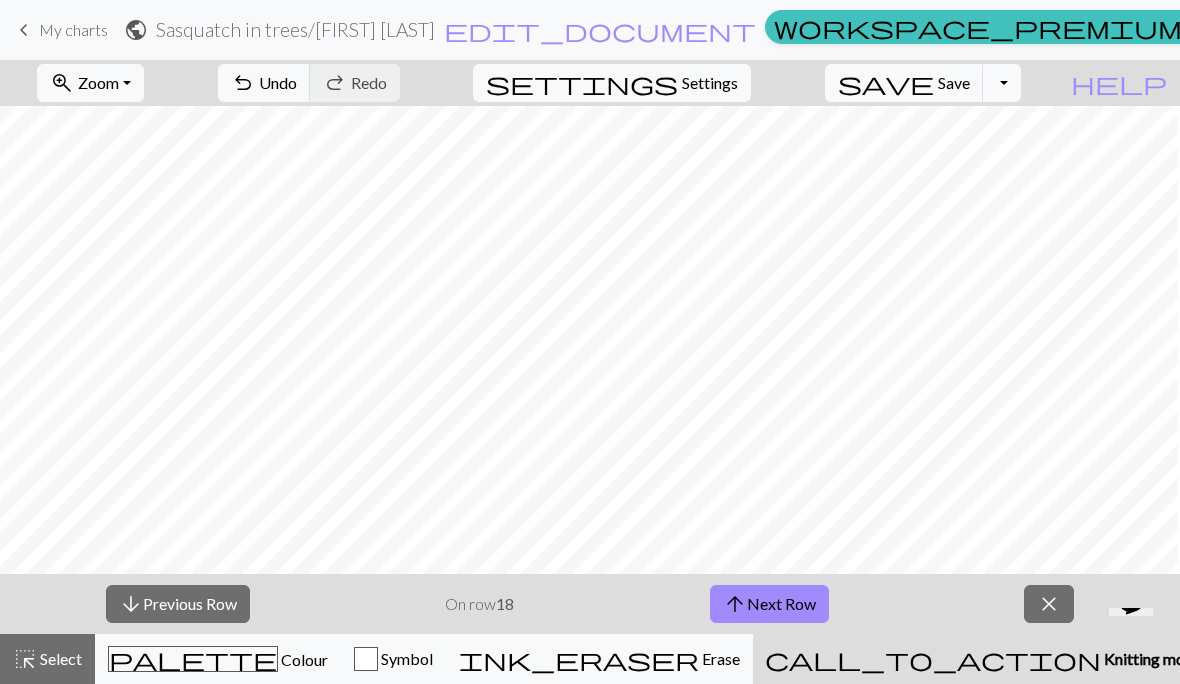 scroll, scrollTop: 0, scrollLeft: 0, axis: both 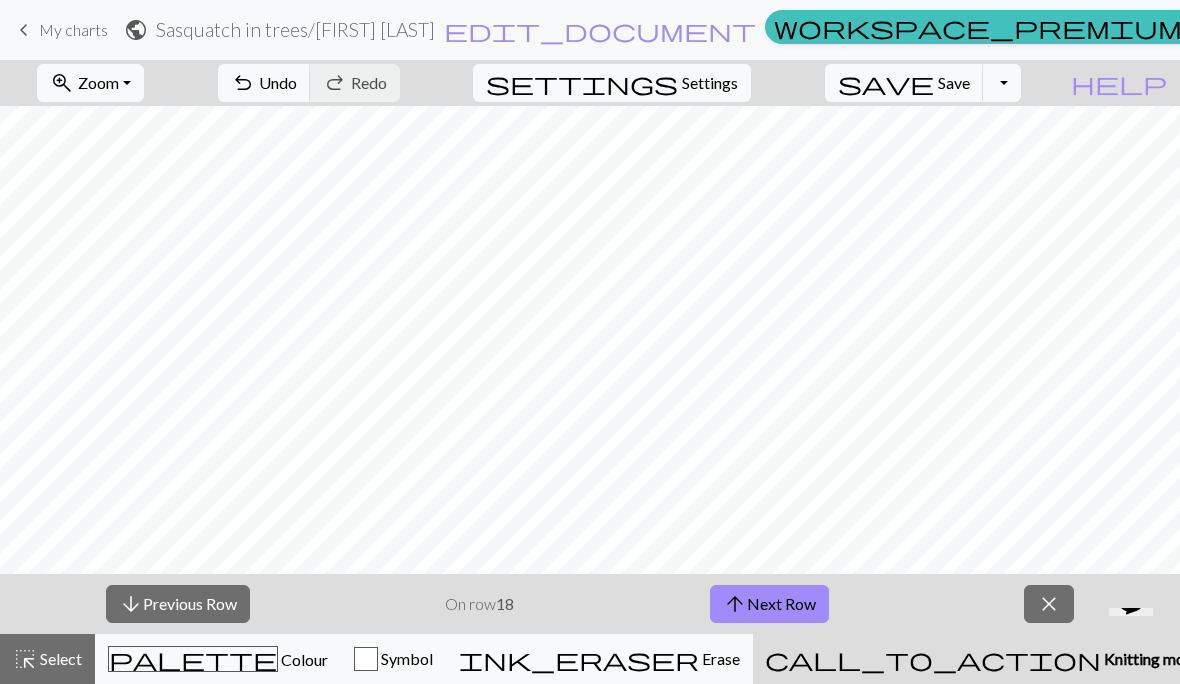 click on "arrow_upward  Next Row" at bounding box center [769, 604] 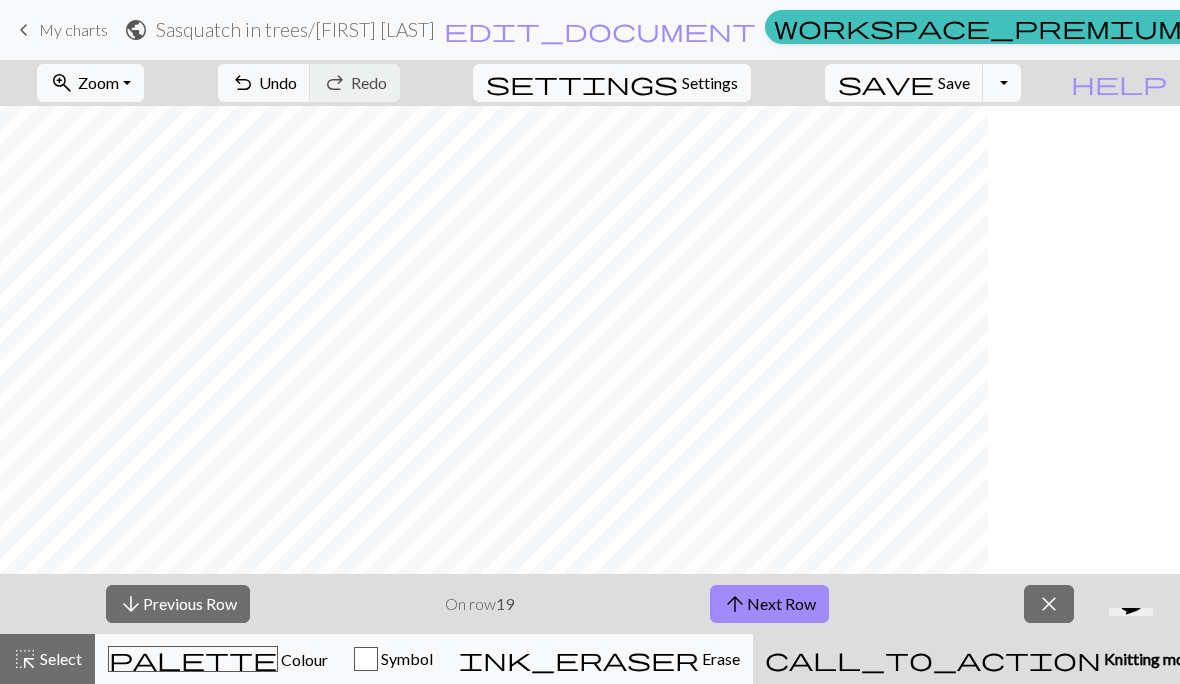 scroll, scrollTop: 0, scrollLeft: 0, axis: both 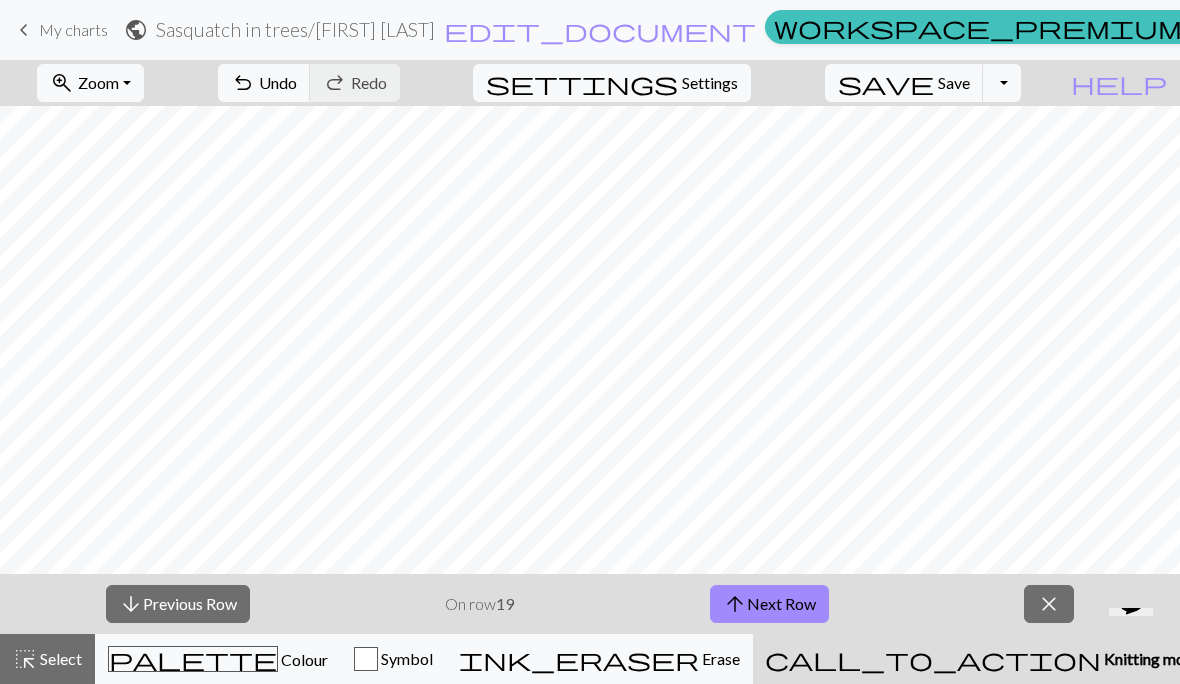 click on "arrow_upward  Next Row" at bounding box center [769, 604] 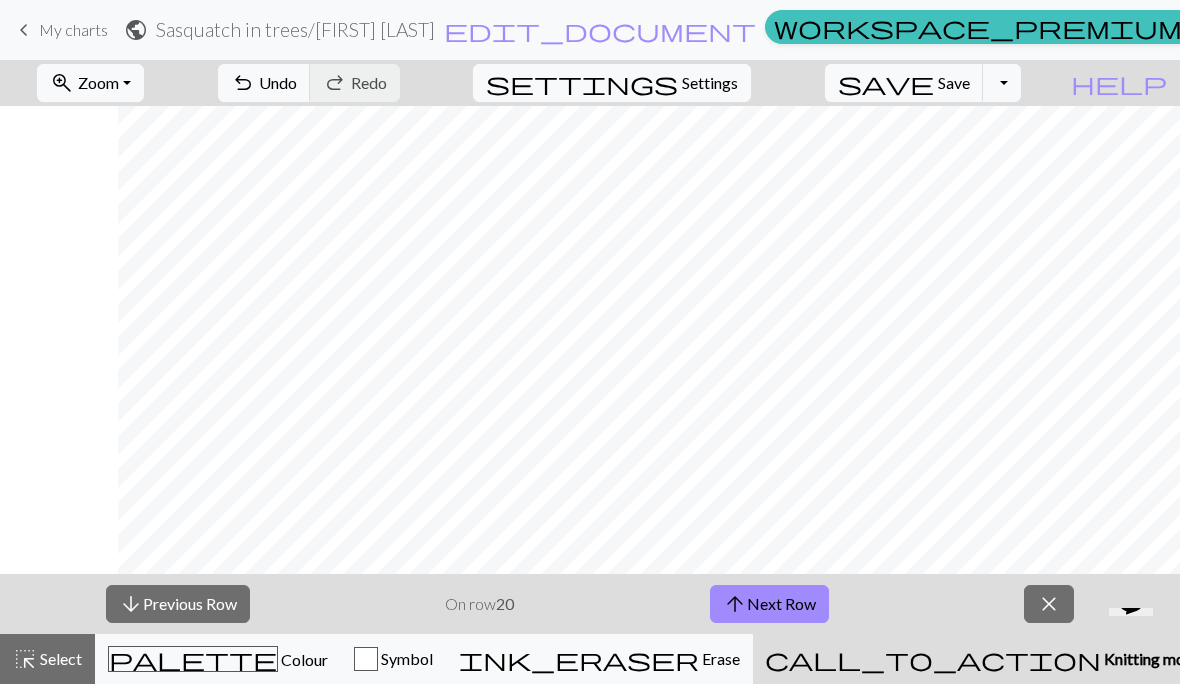 scroll, scrollTop: 0, scrollLeft: 230, axis: horizontal 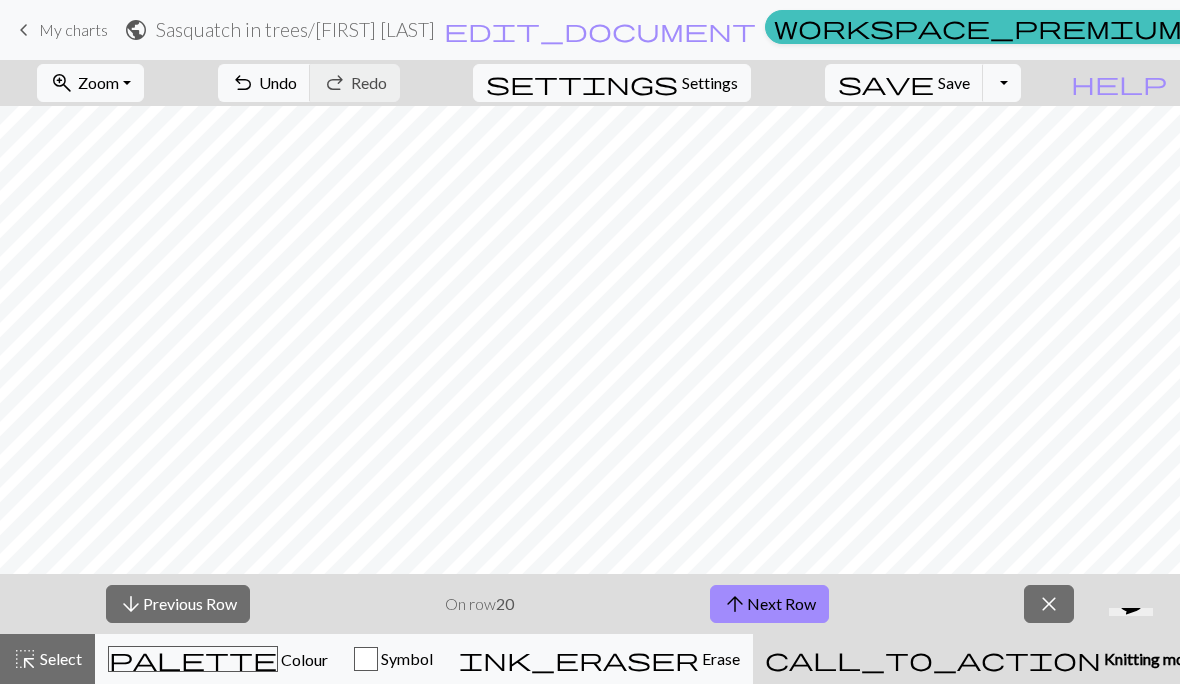 click on "save Save Save" at bounding box center (904, 83) 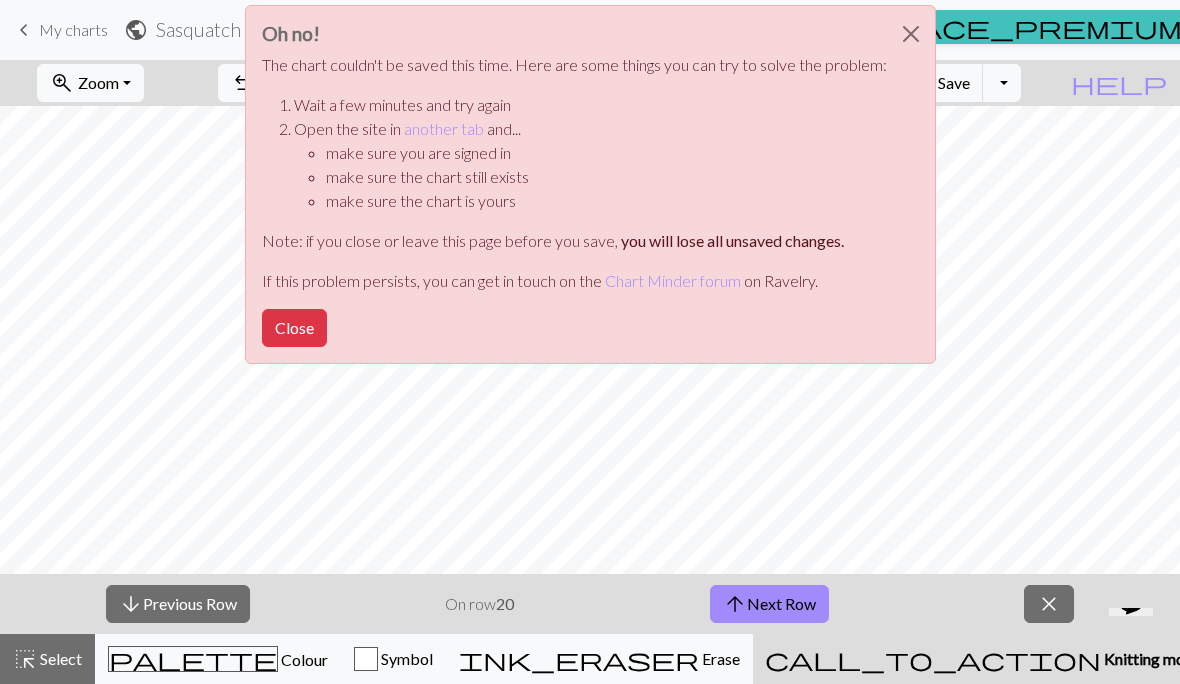 click at bounding box center (911, 34) 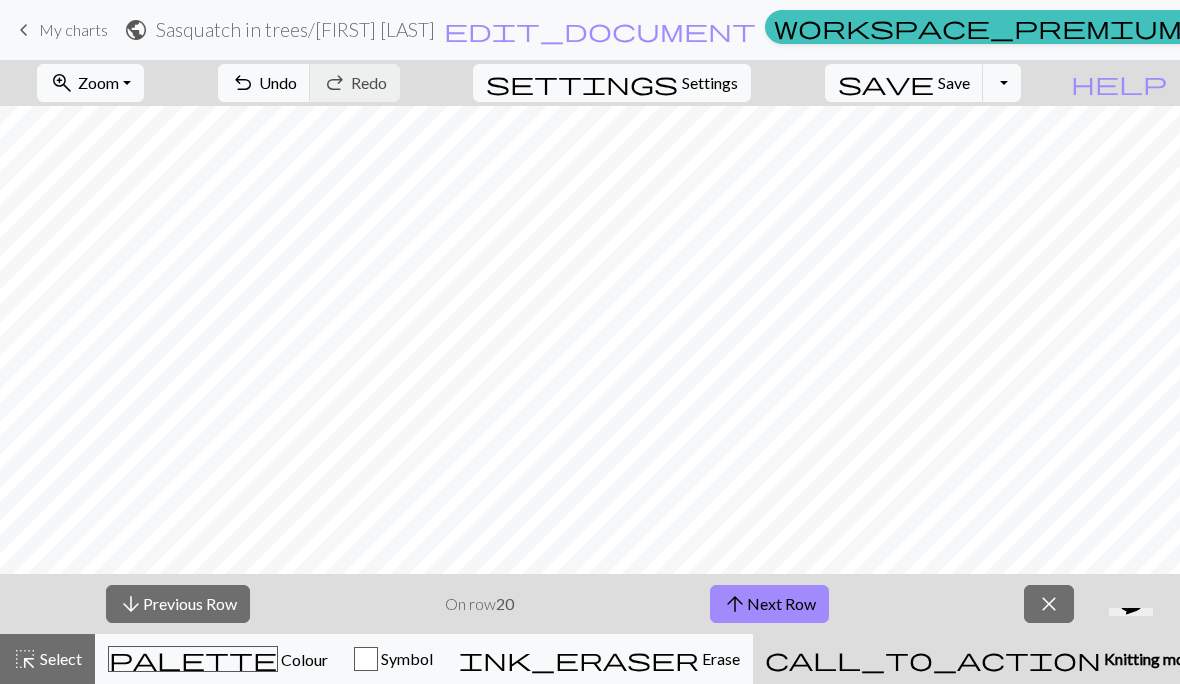 click on "Save" at bounding box center [954, 82] 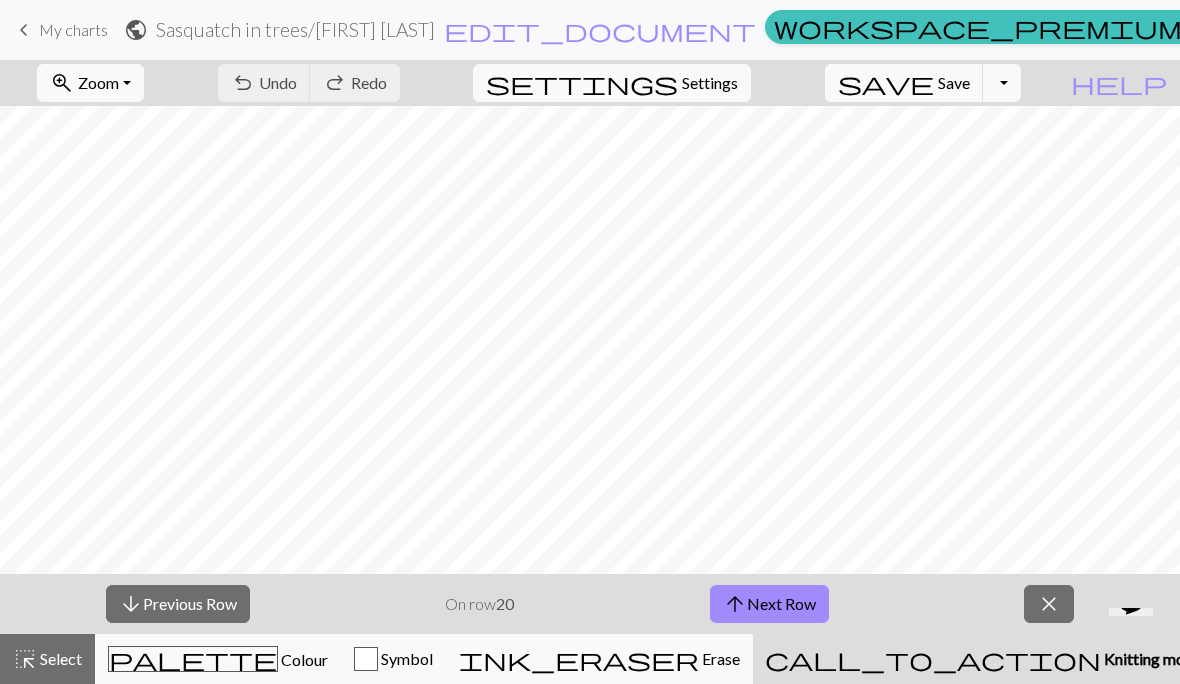 click on "close" at bounding box center [1049, 604] 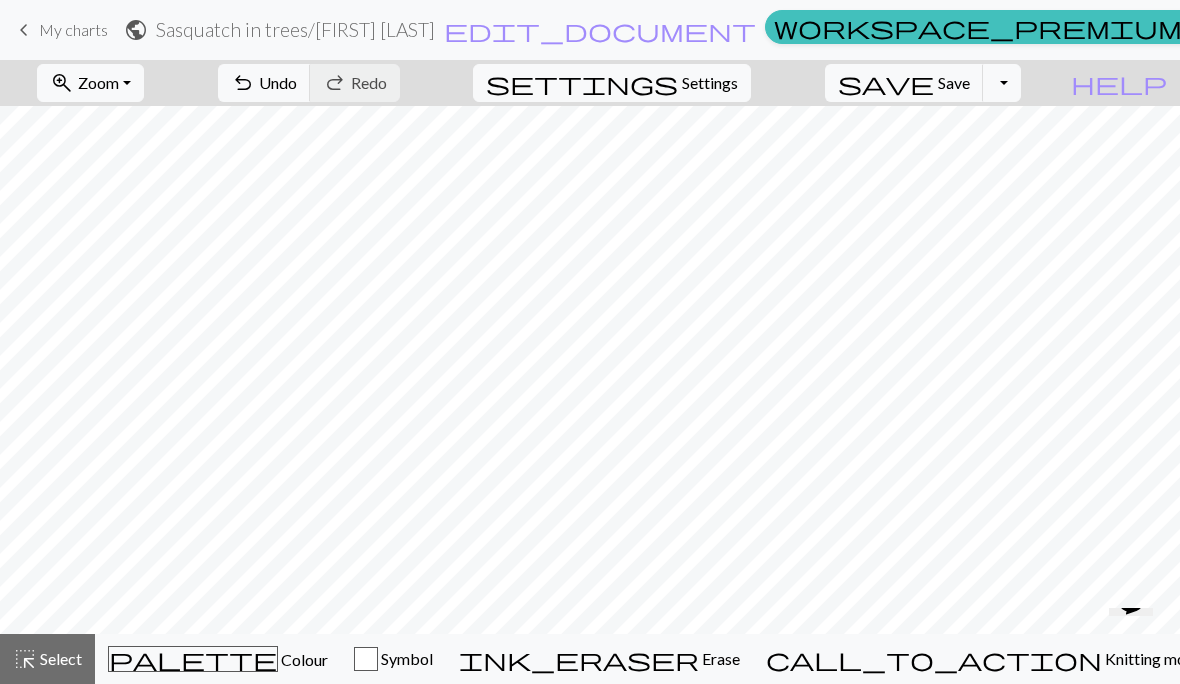 click on "Colour" at bounding box center (303, 659) 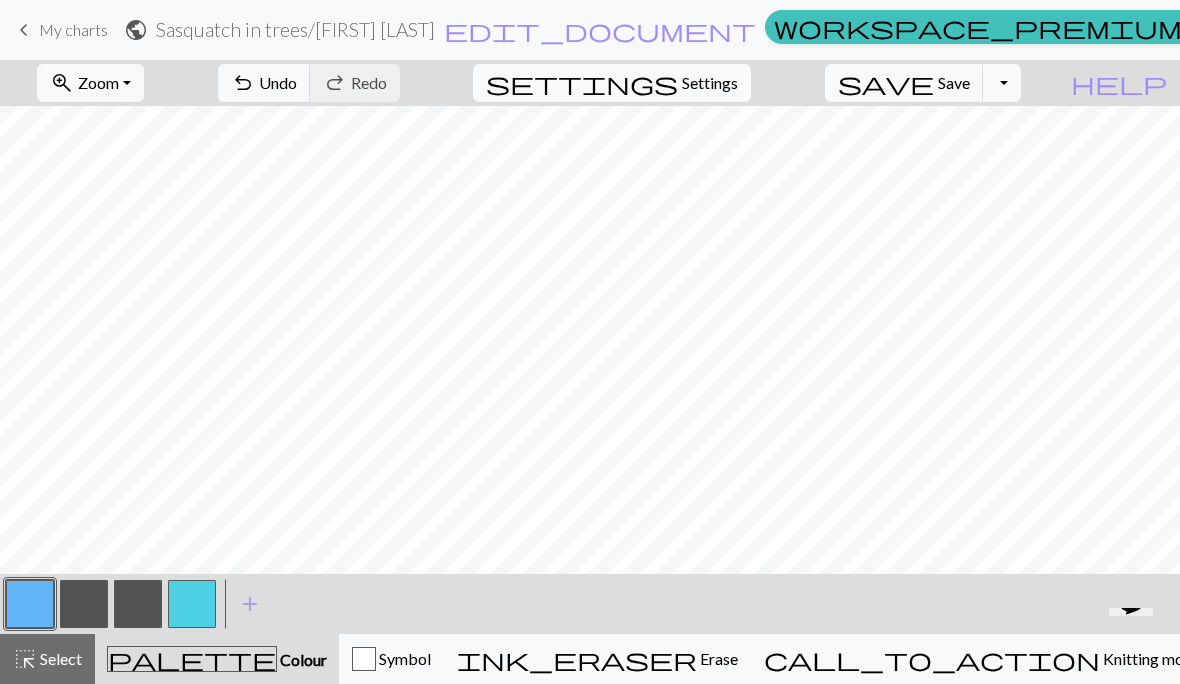 click on "save Save Save" at bounding box center (904, 83) 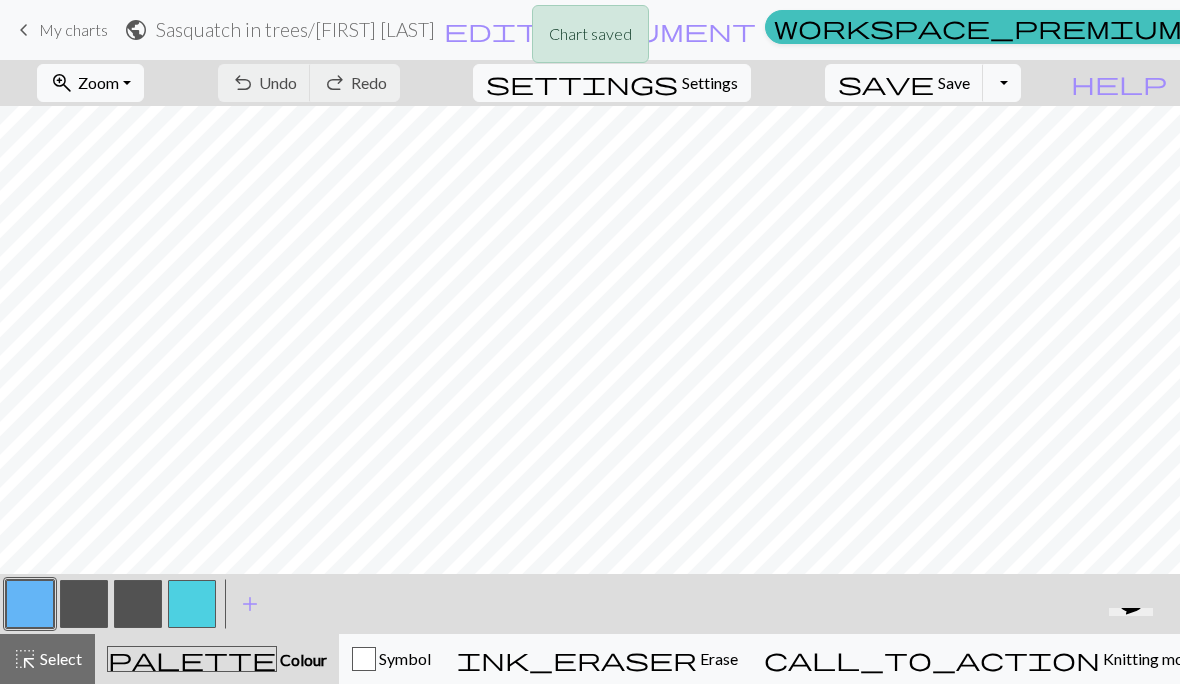 click on "call_to_action   Knitting mode   Knitting mode" at bounding box center [982, 659] 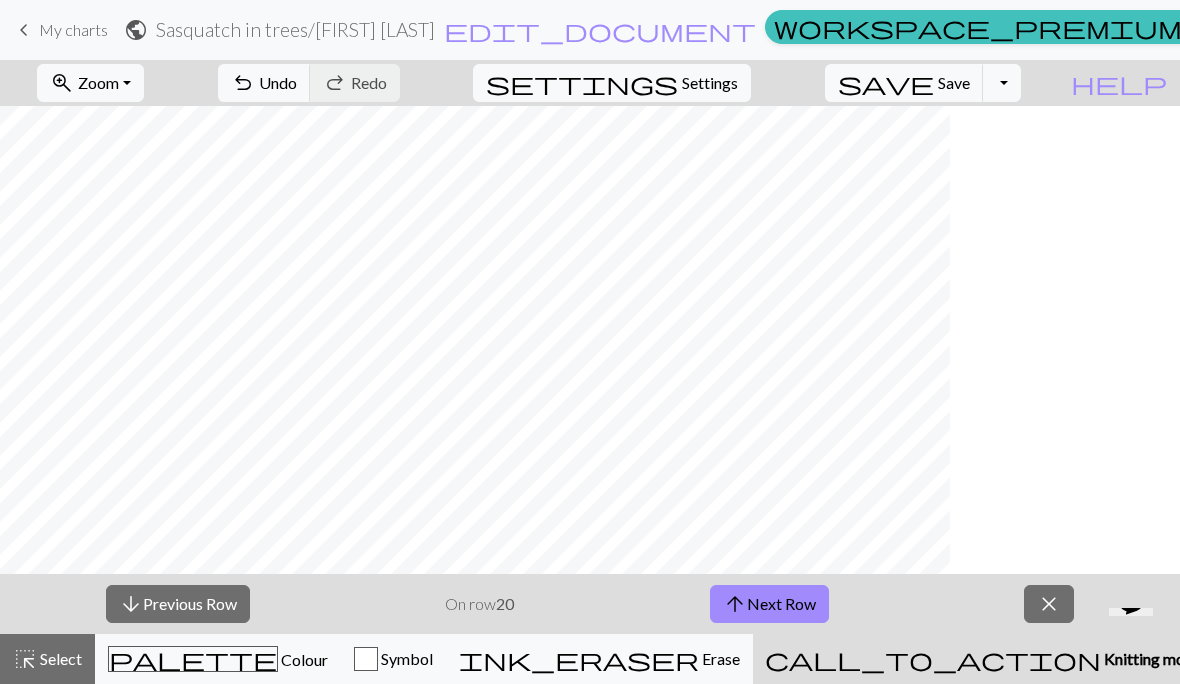 scroll, scrollTop: 0, scrollLeft: 0, axis: both 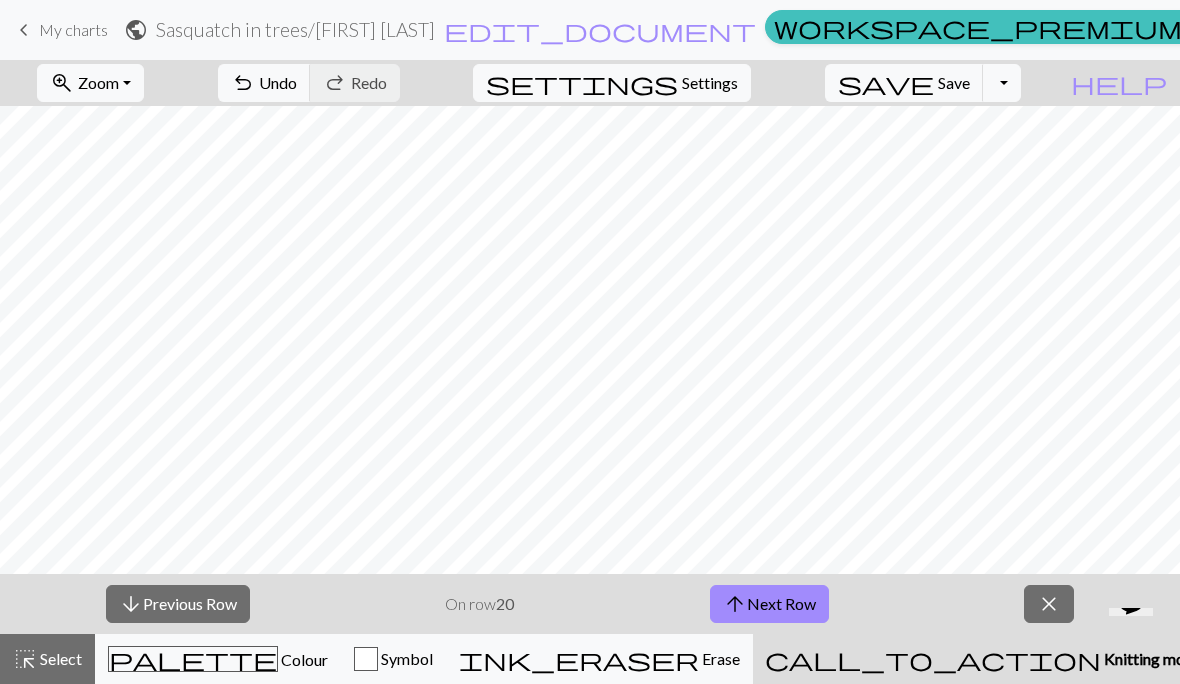 click on "arrow_upward  Next Row" at bounding box center (769, 604) 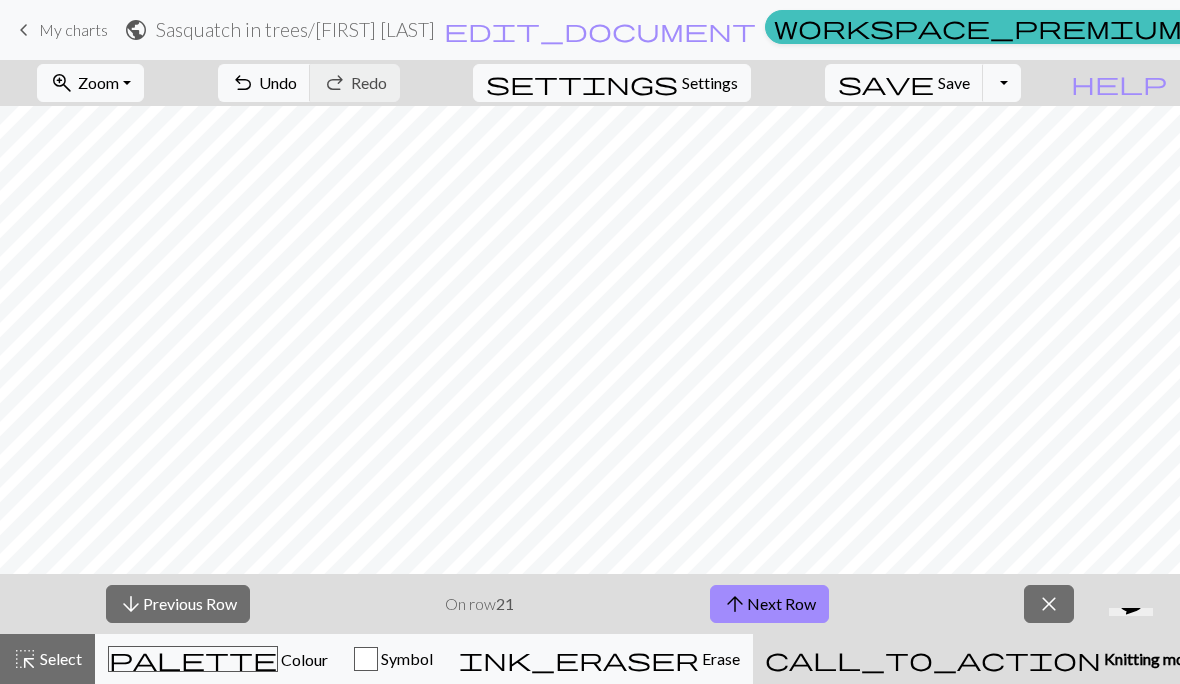 scroll, scrollTop: 0, scrollLeft: 0, axis: both 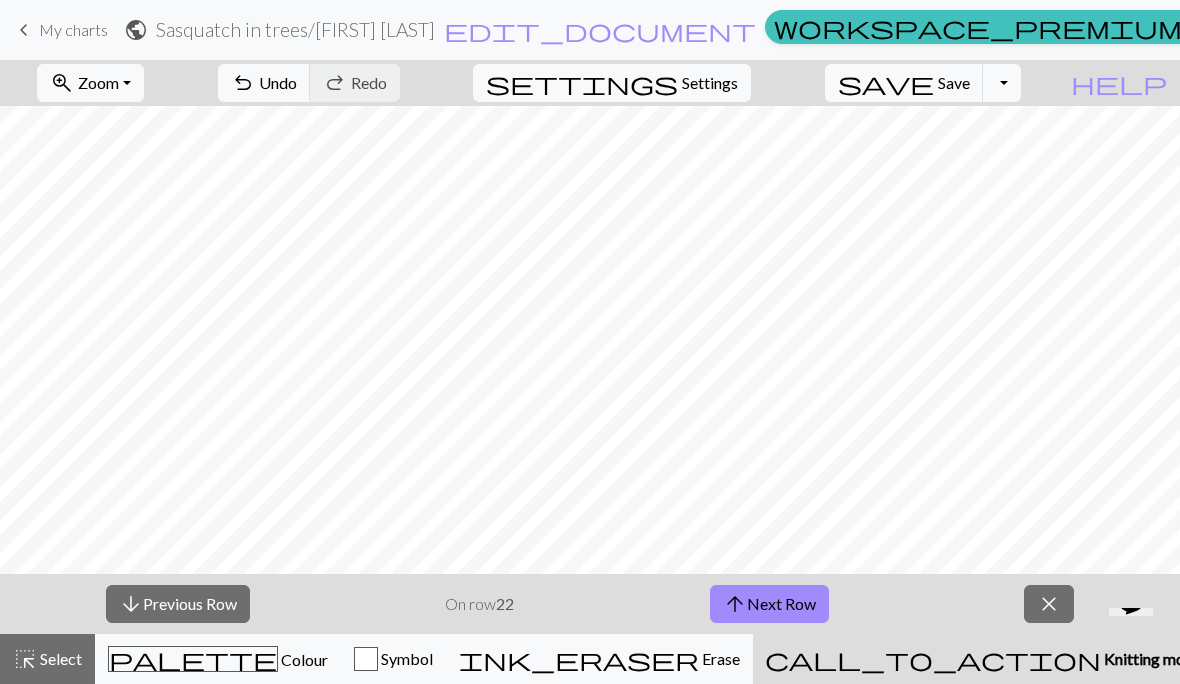 click on "arrow_upward  Next Row" at bounding box center (769, 604) 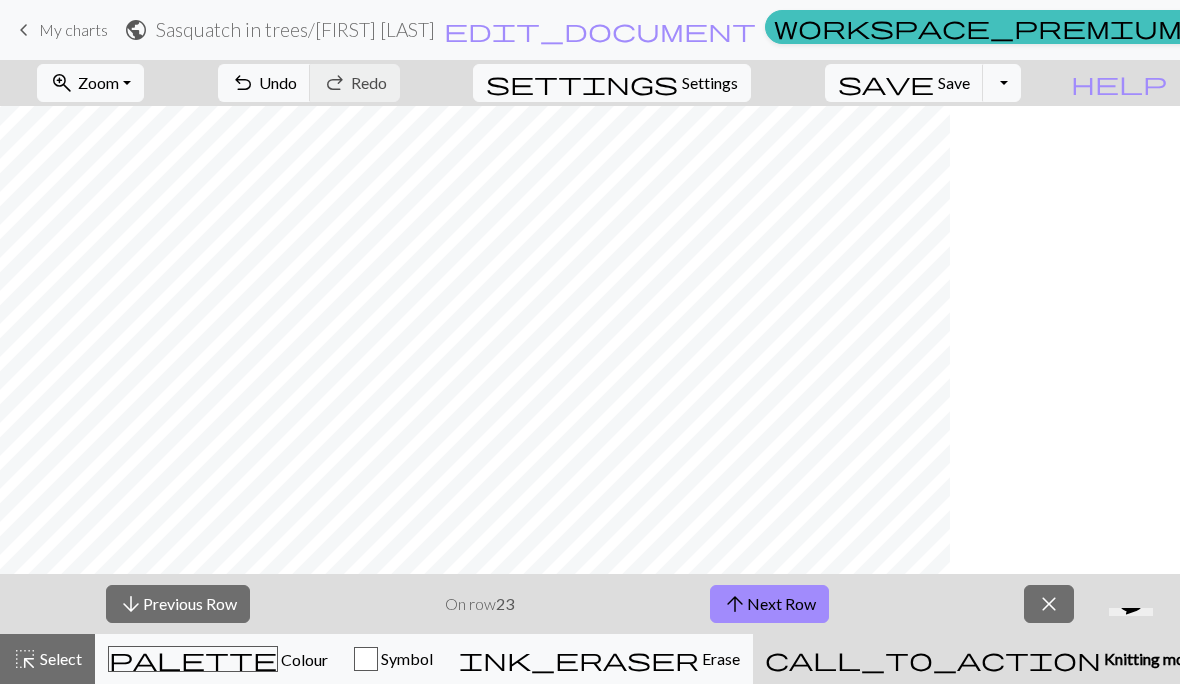 scroll, scrollTop: 0, scrollLeft: 0, axis: both 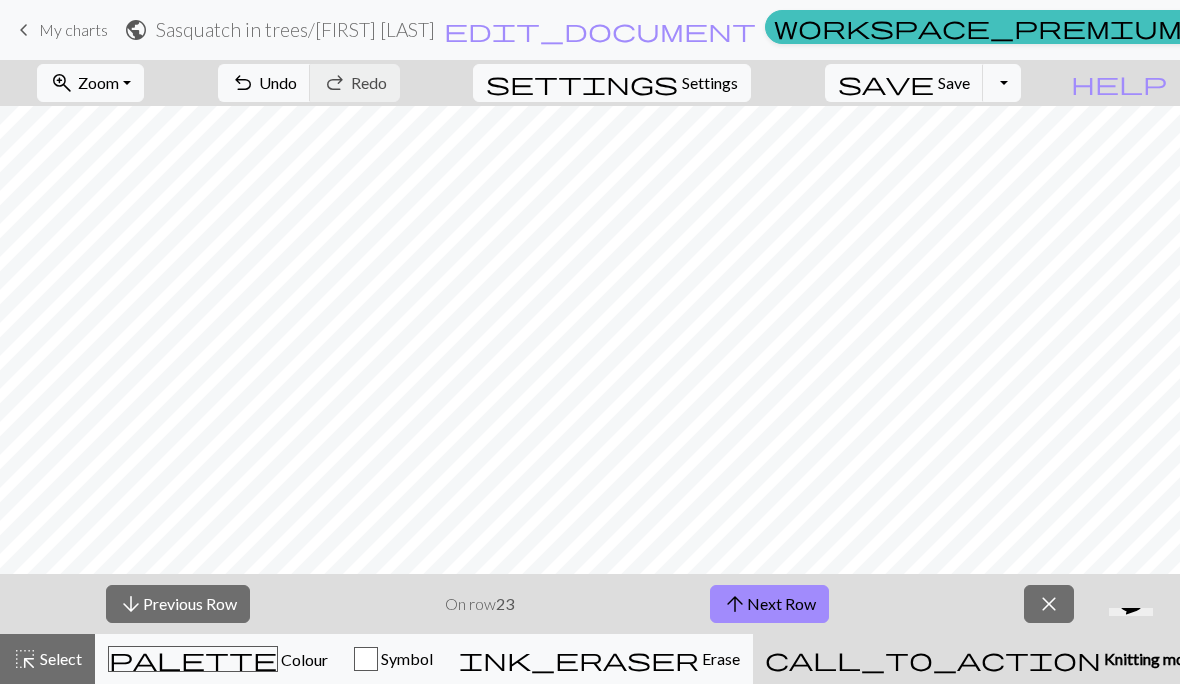 click on "arrow_upward  Next Row" at bounding box center (769, 604) 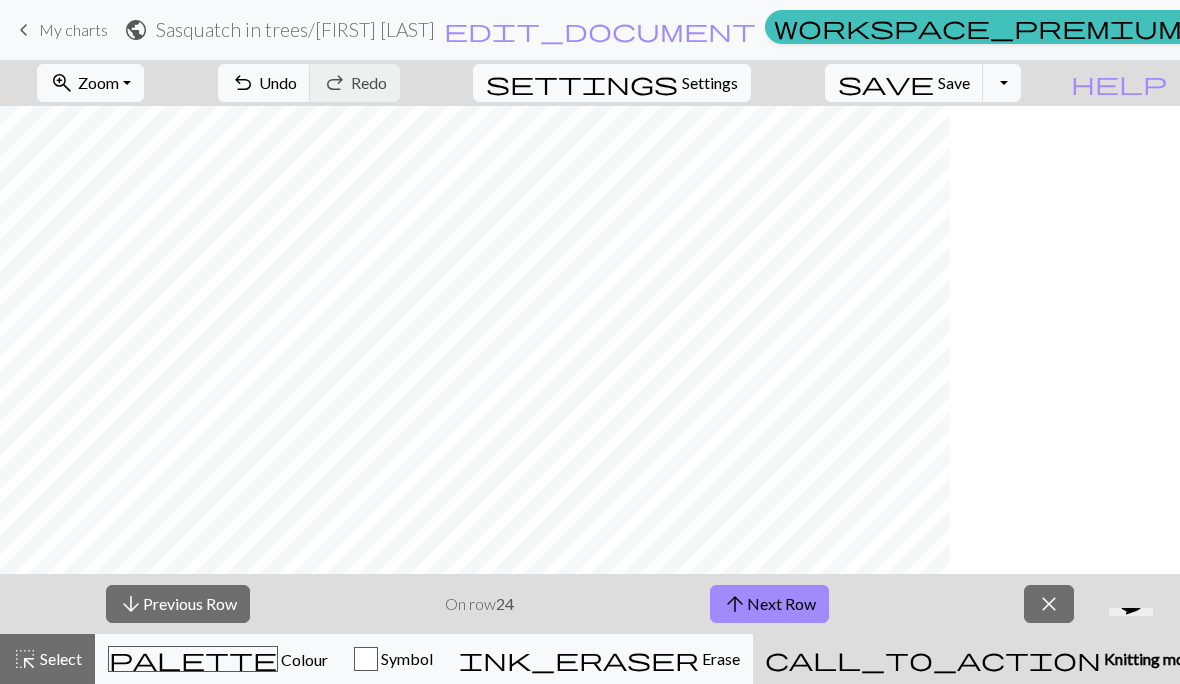 scroll, scrollTop: 0, scrollLeft: 0, axis: both 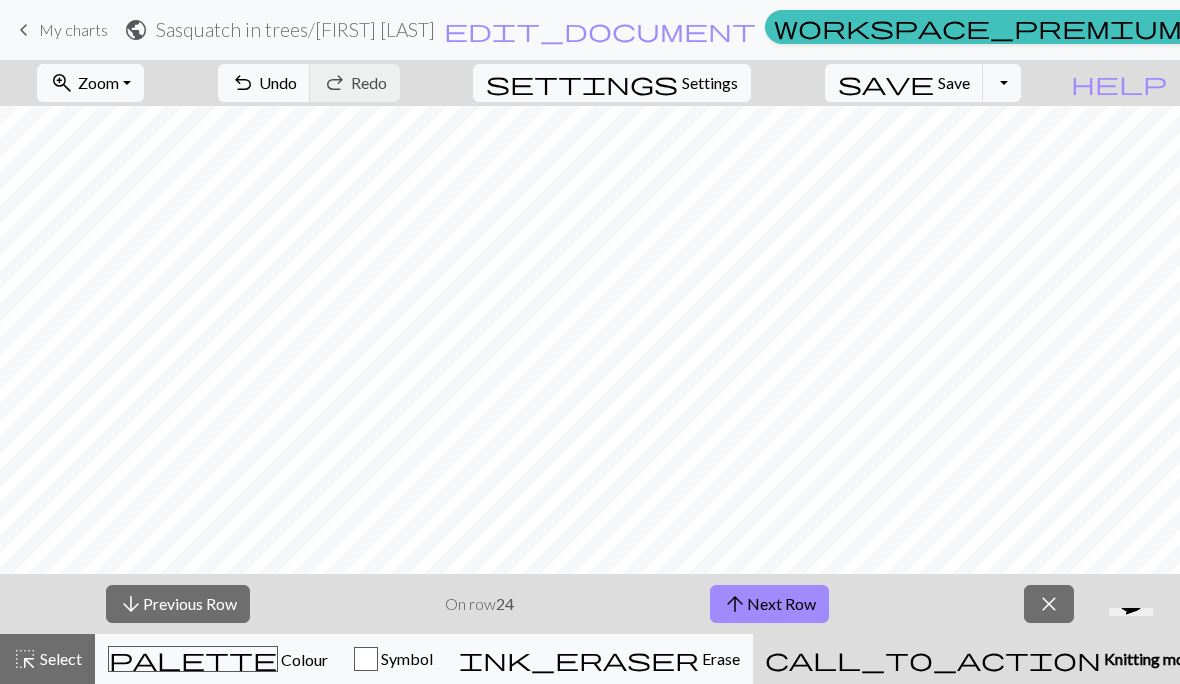 click on "close" at bounding box center [1049, 604] 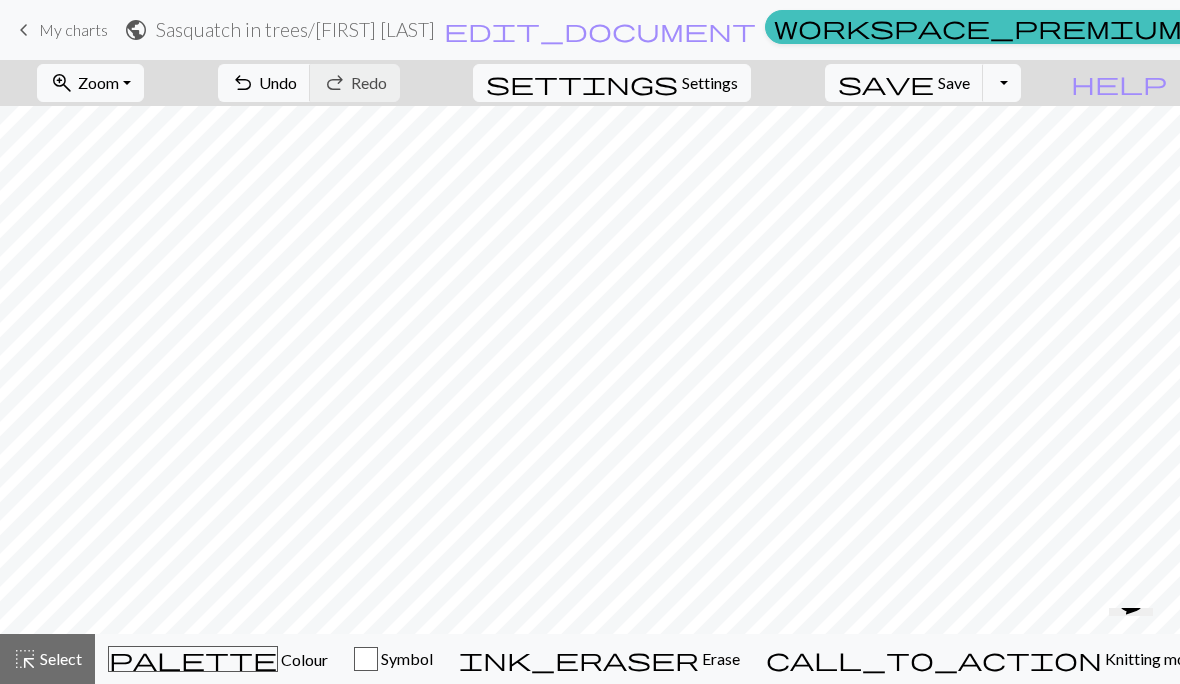 click on "palette   Colour   Colour" at bounding box center [218, 659] 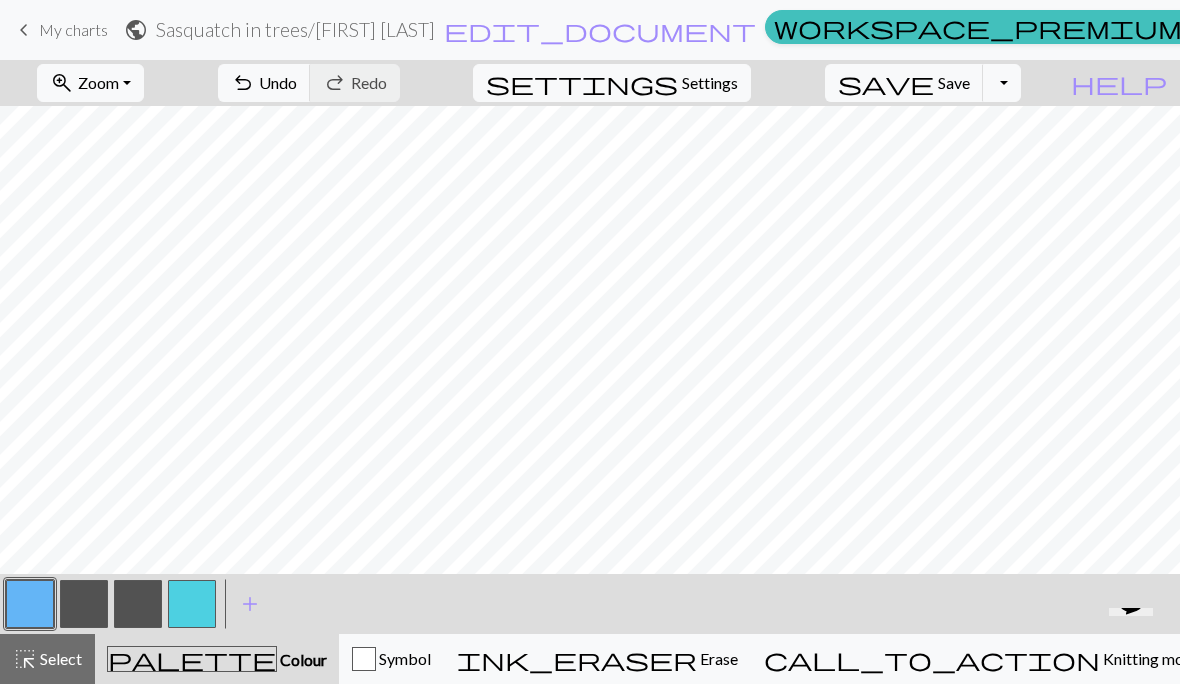 click at bounding box center [84, 604] 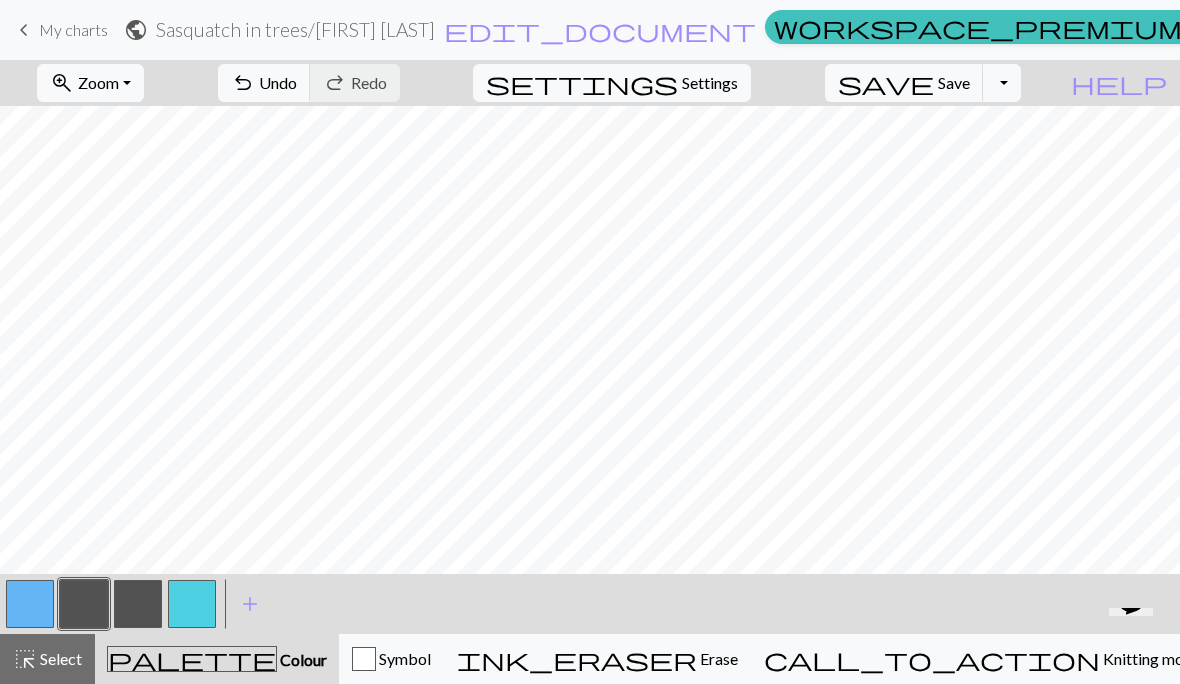 click at bounding box center (30, 604) 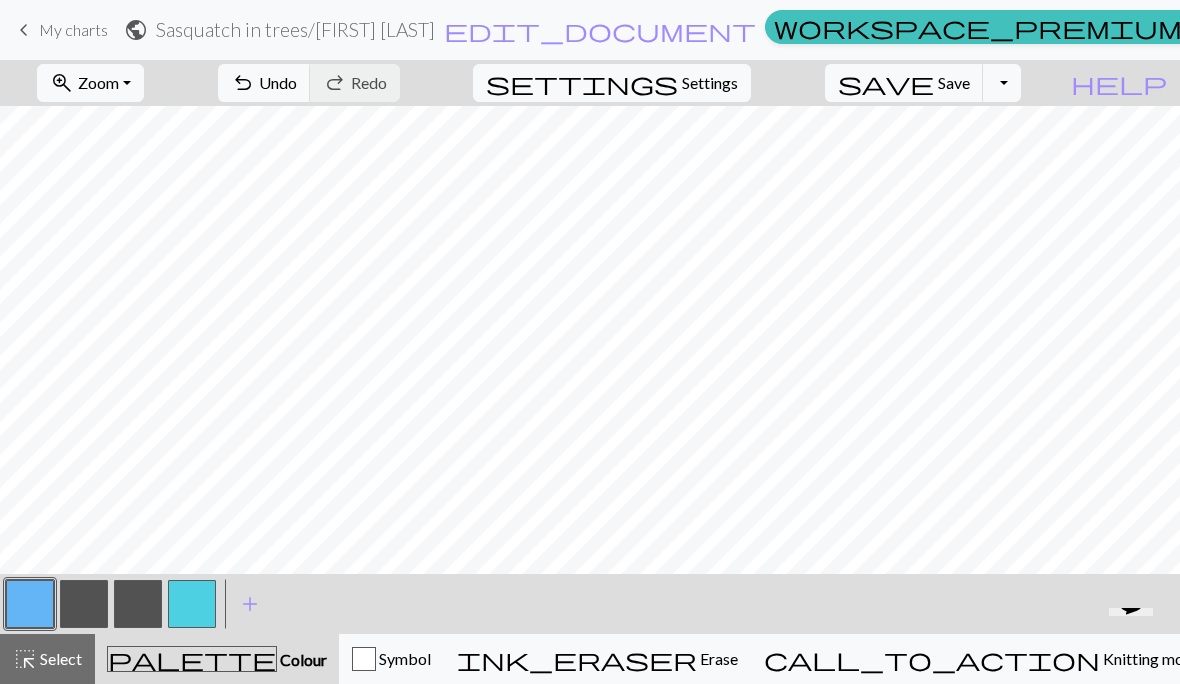 click at bounding box center (84, 604) 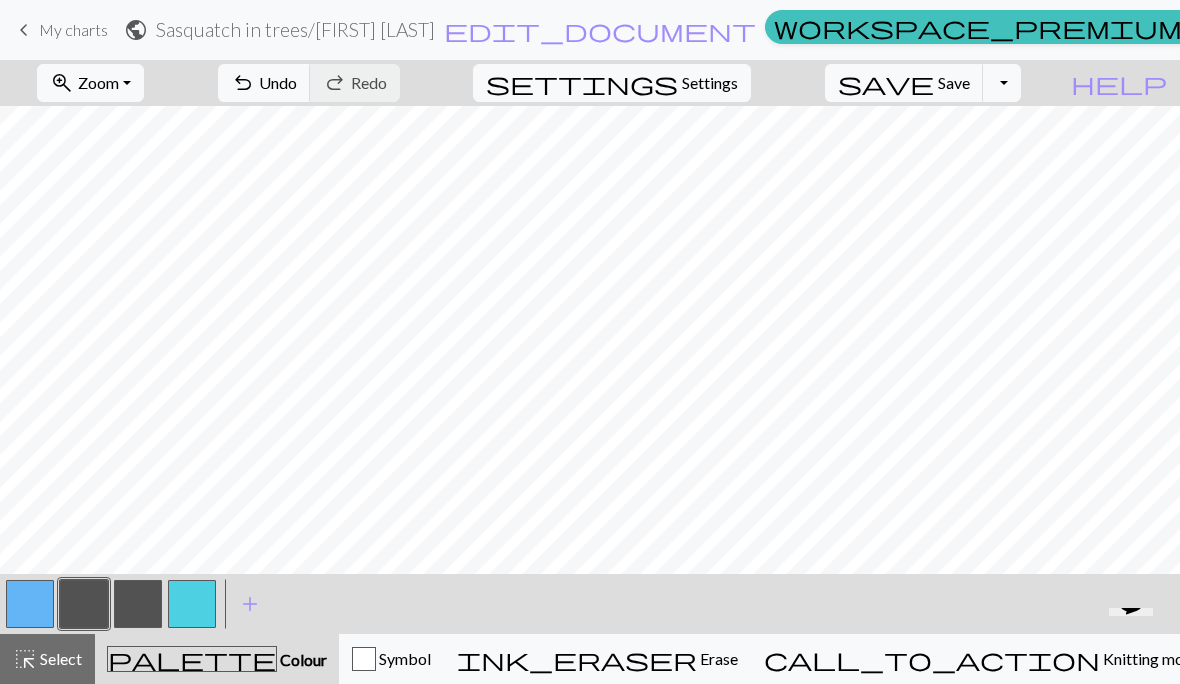 click at bounding box center [30, 604] 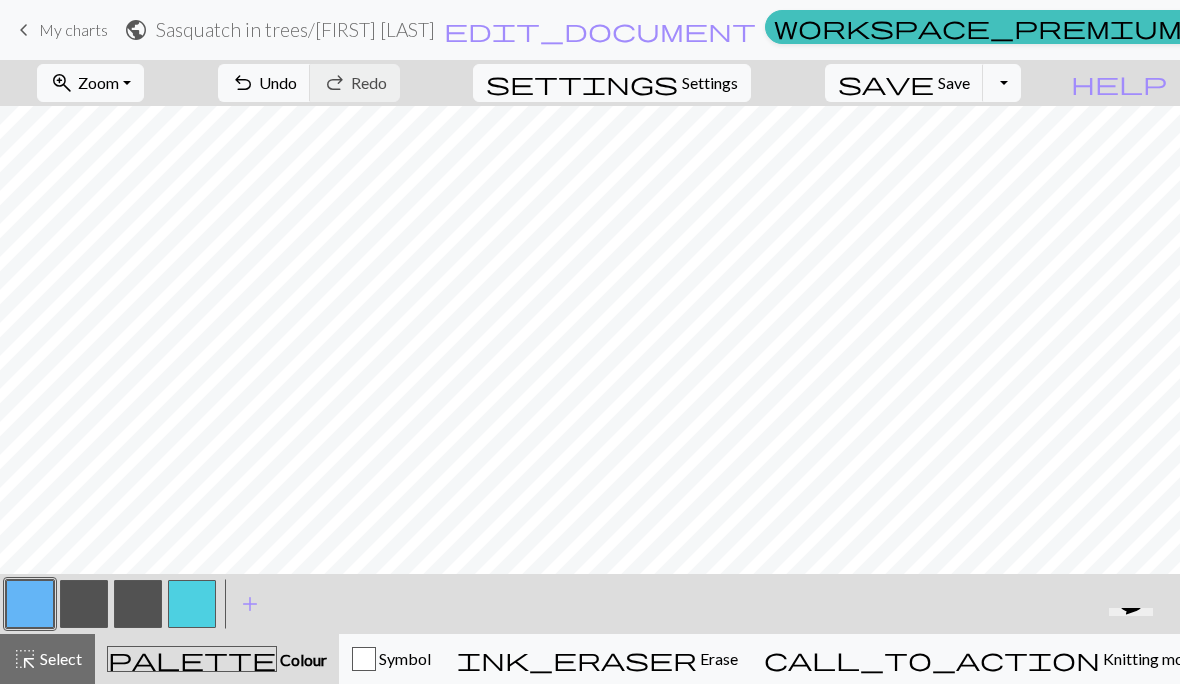 click at bounding box center (84, 604) 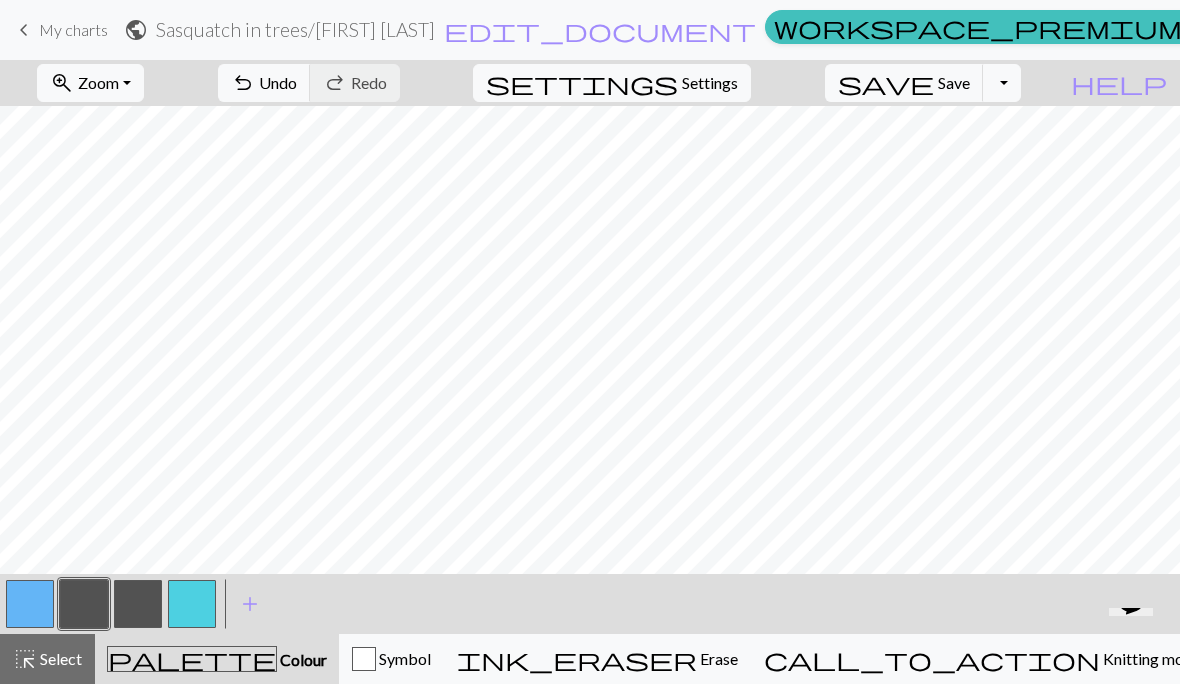 click at bounding box center (30, 604) 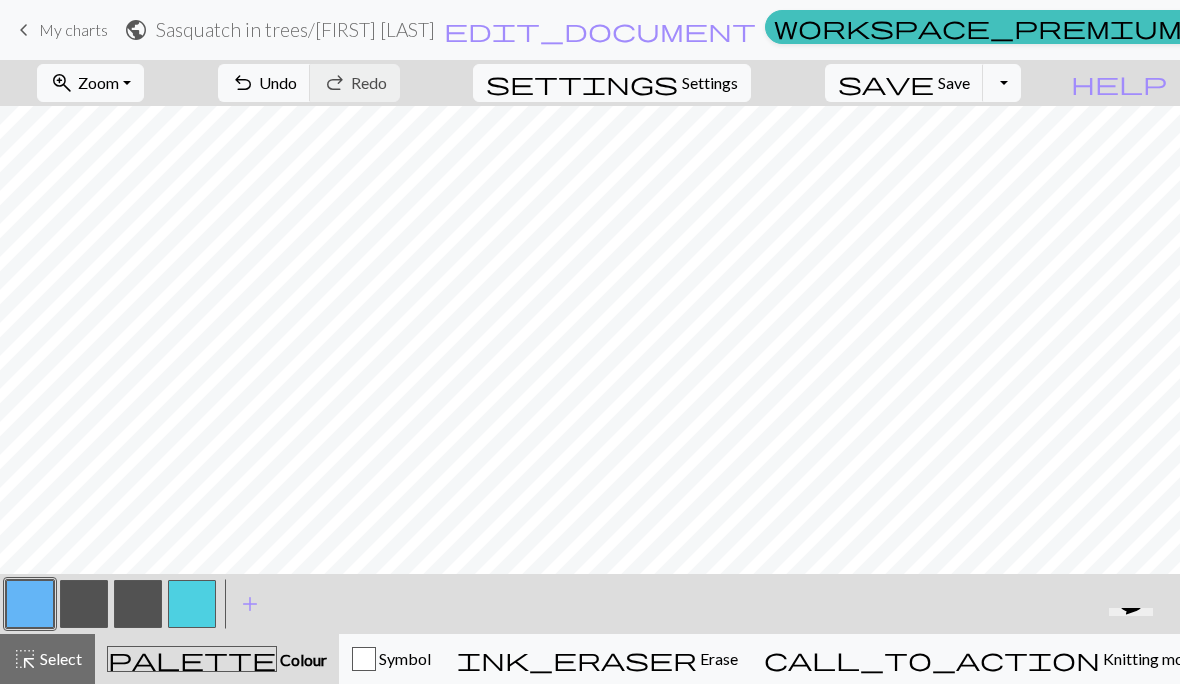 click on "Undo" at bounding box center (278, 82) 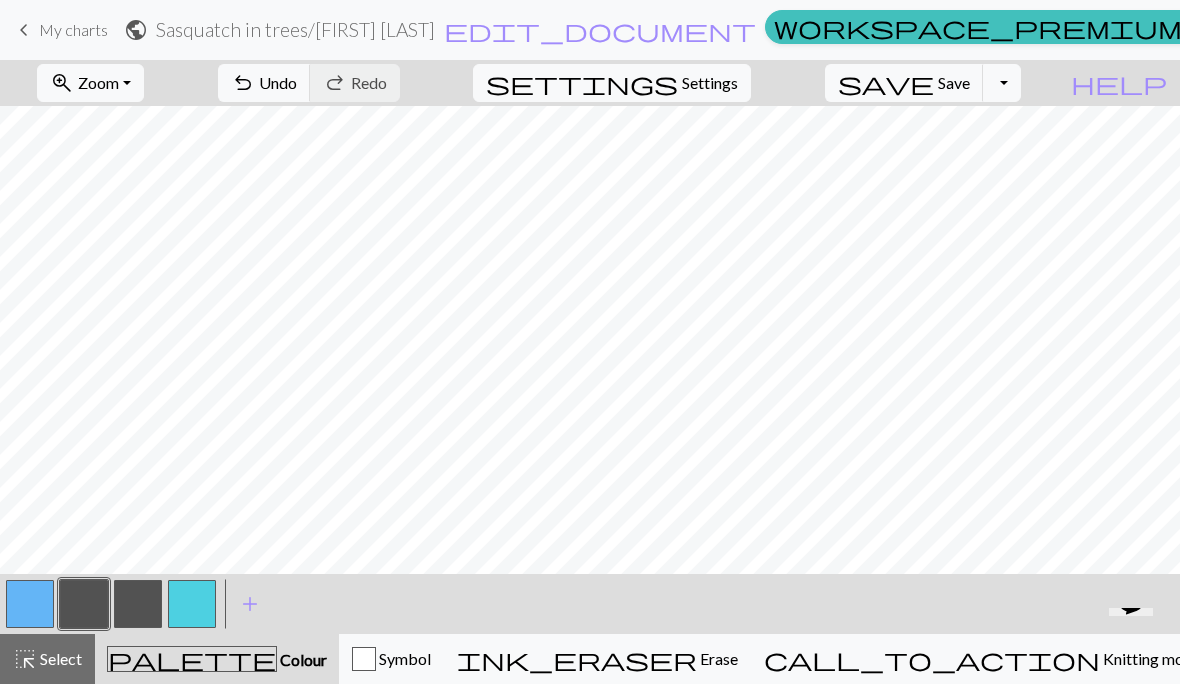 click at bounding box center [30, 604] 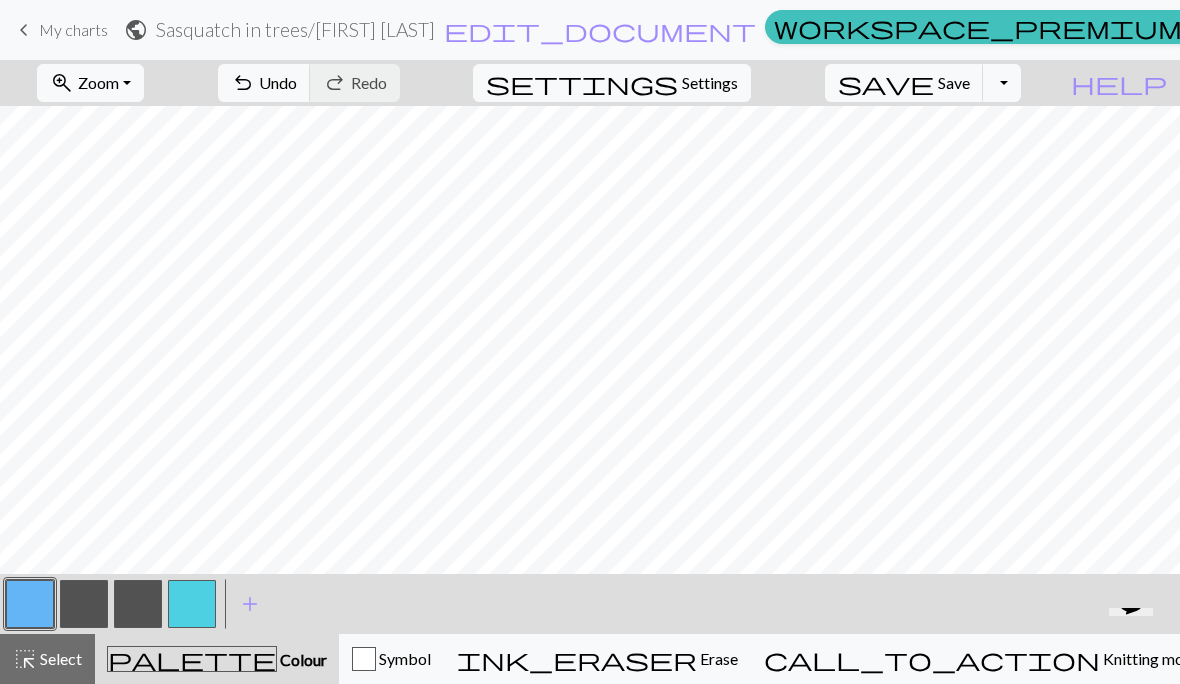 click on "undo Undo Undo" at bounding box center [264, 83] 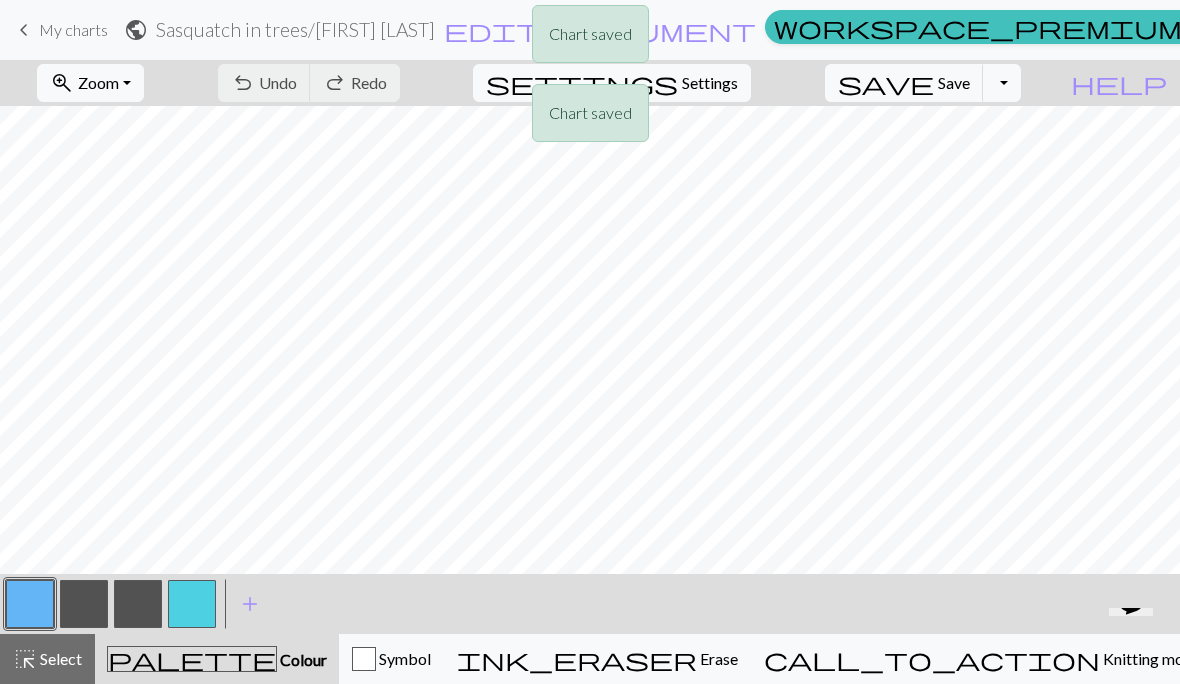click on "Chart saved Chart saved" at bounding box center (590, 79) 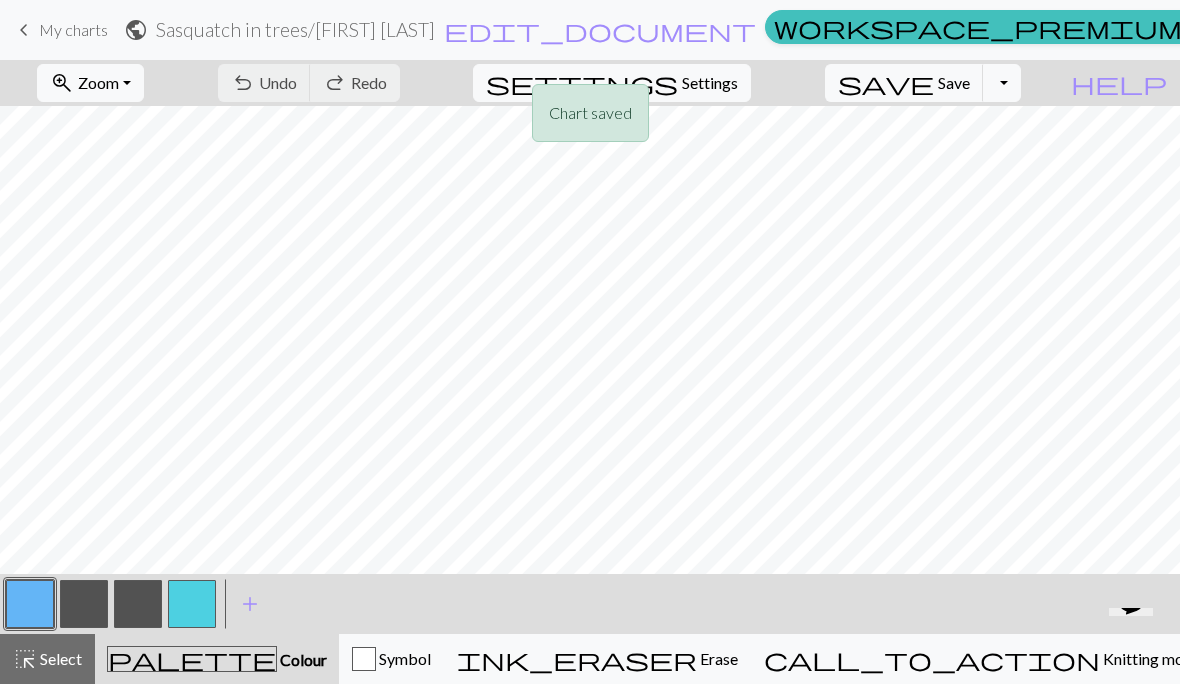 click on "Knitting mode" at bounding box center (1150, 658) 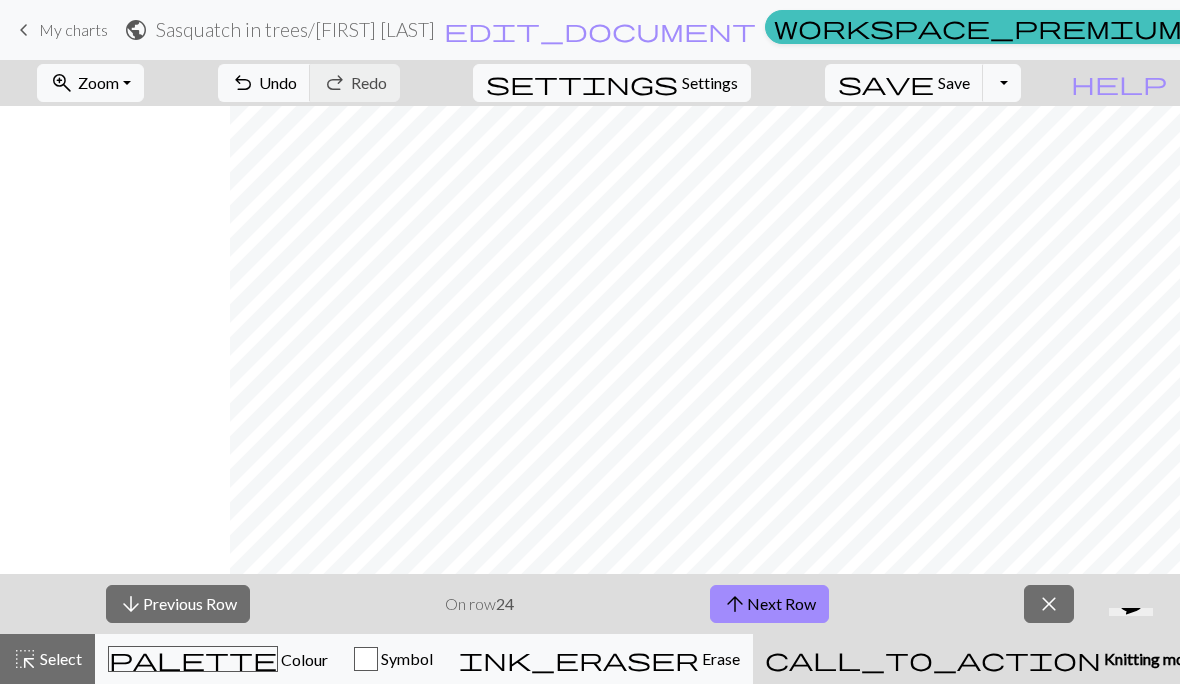 scroll, scrollTop: 0, scrollLeft: 230, axis: horizontal 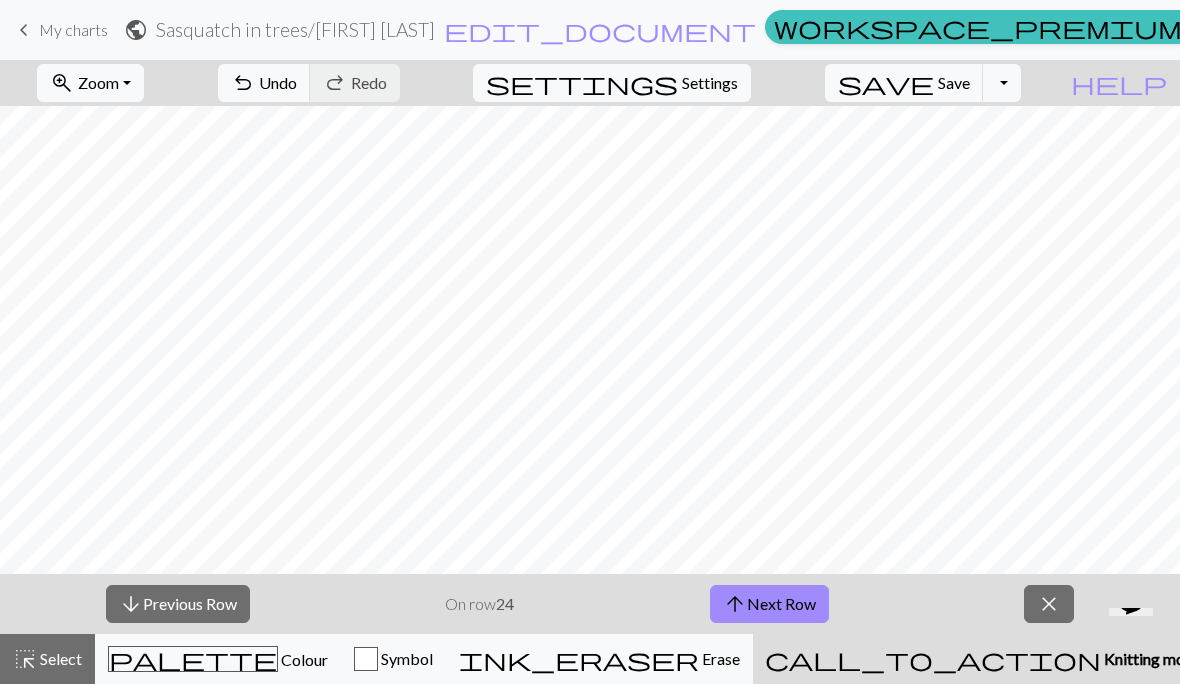 click on "close" at bounding box center [1049, 604] 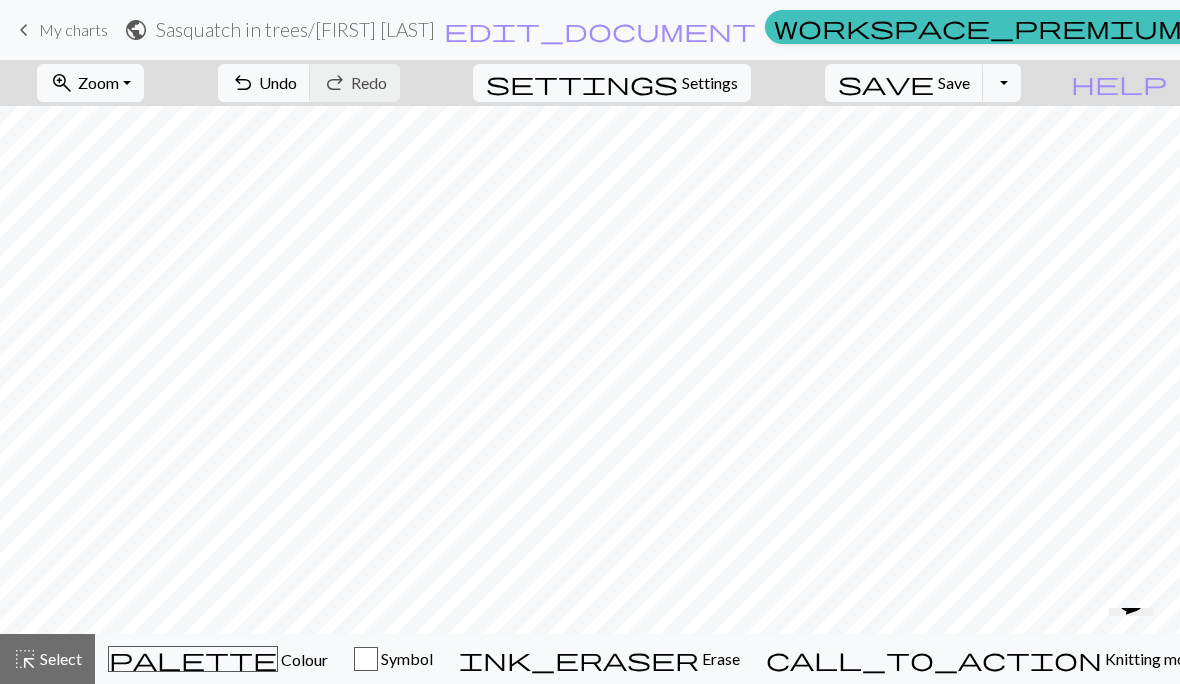 click on "palette   Colour   Colour" at bounding box center [218, 659] 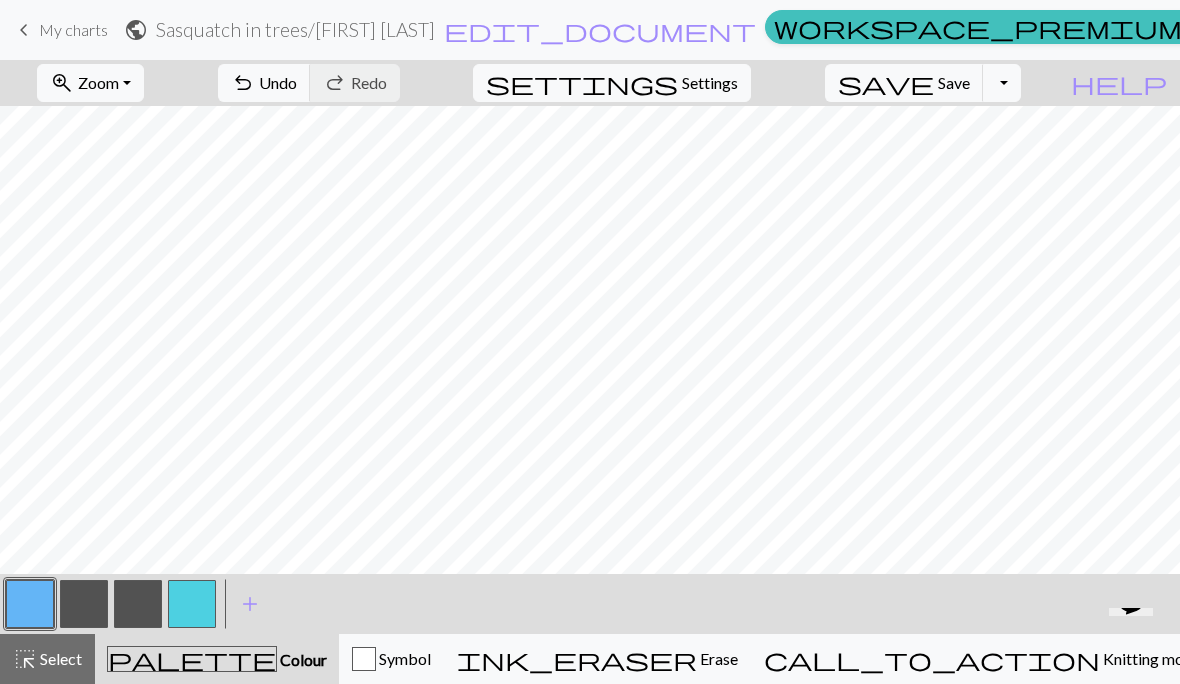 click at bounding box center [84, 604] 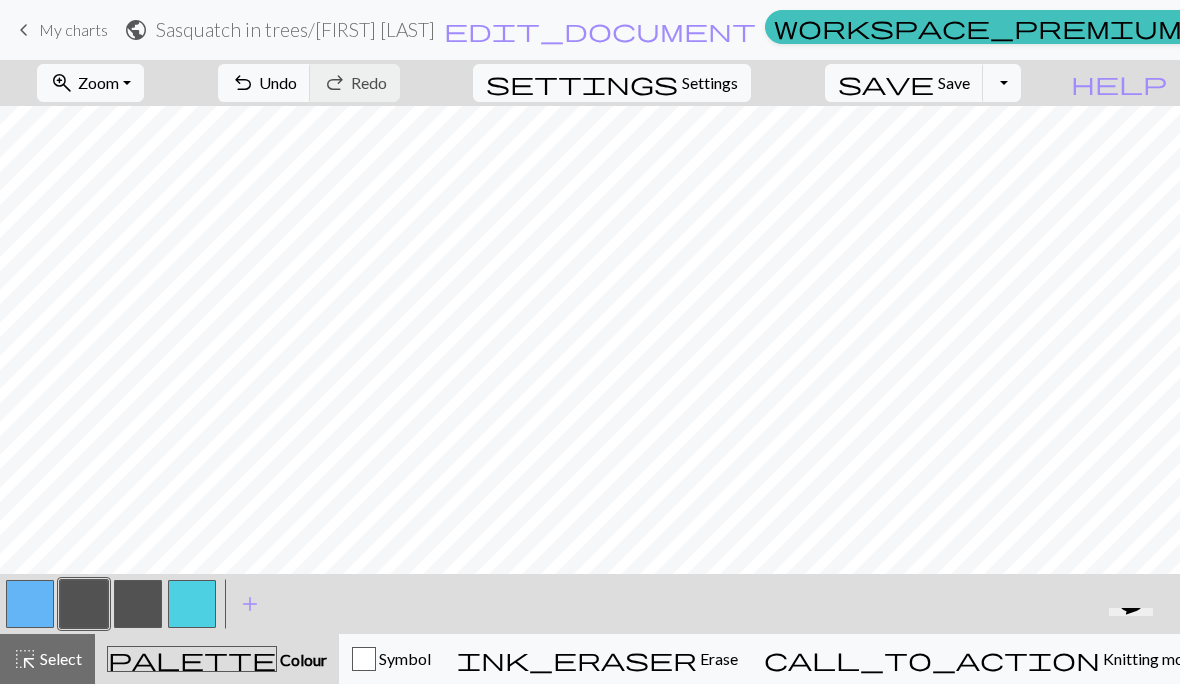 click on "Save" at bounding box center [954, 82] 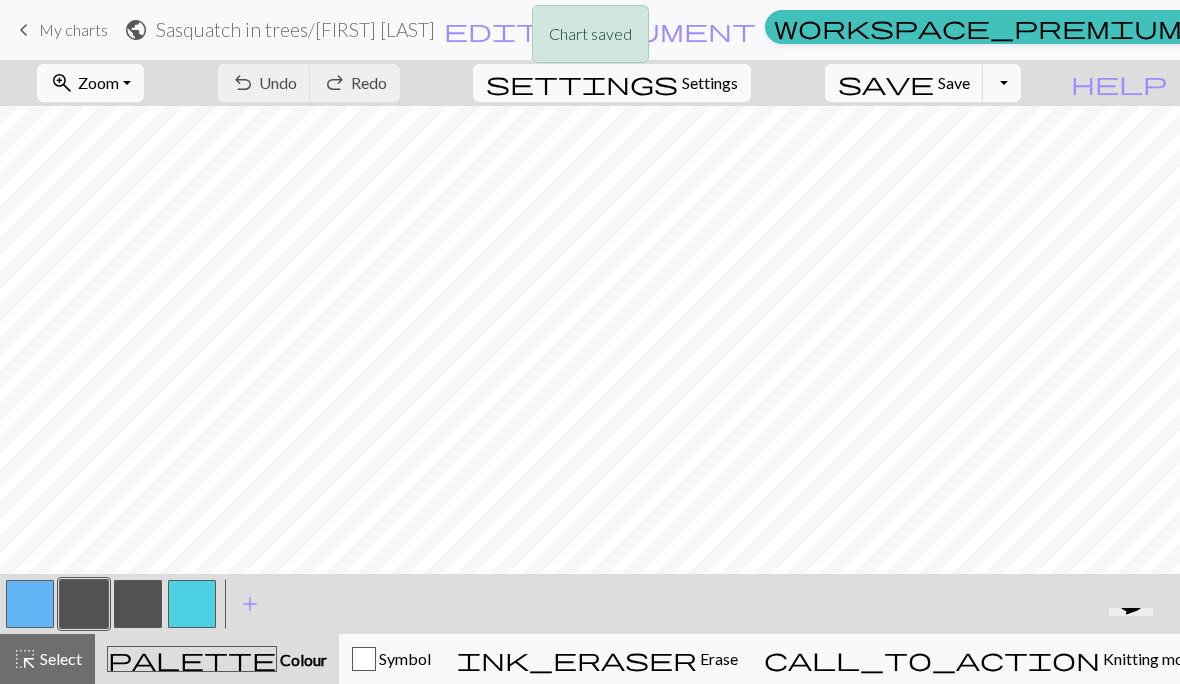 click on "Knitting mode" at bounding box center [1150, 658] 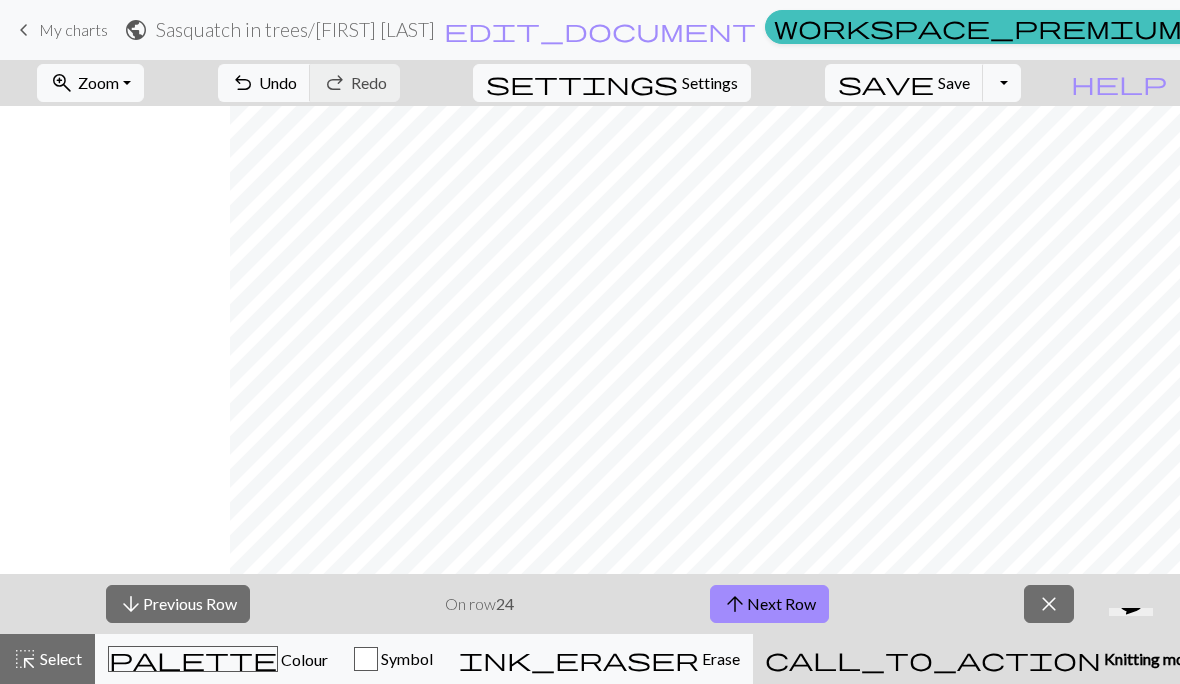 scroll, scrollTop: 0, scrollLeft: 230, axis: horizontal 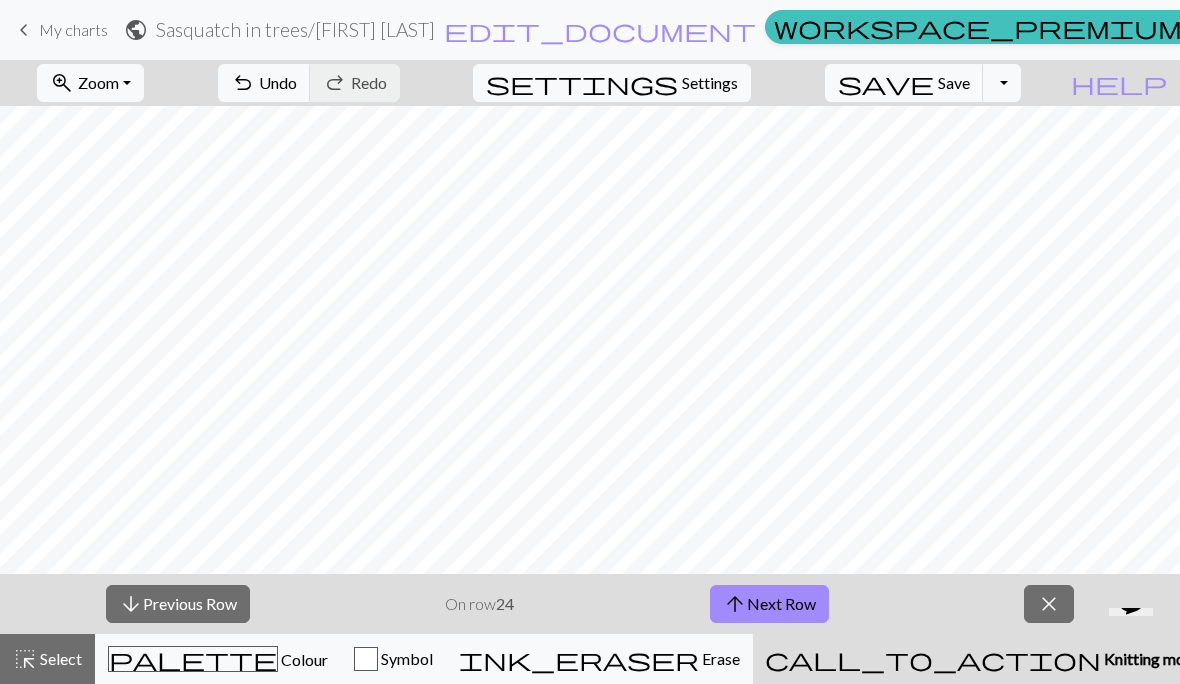 click on "arrow_upward  Next Row" at bounding box center [769, 604] 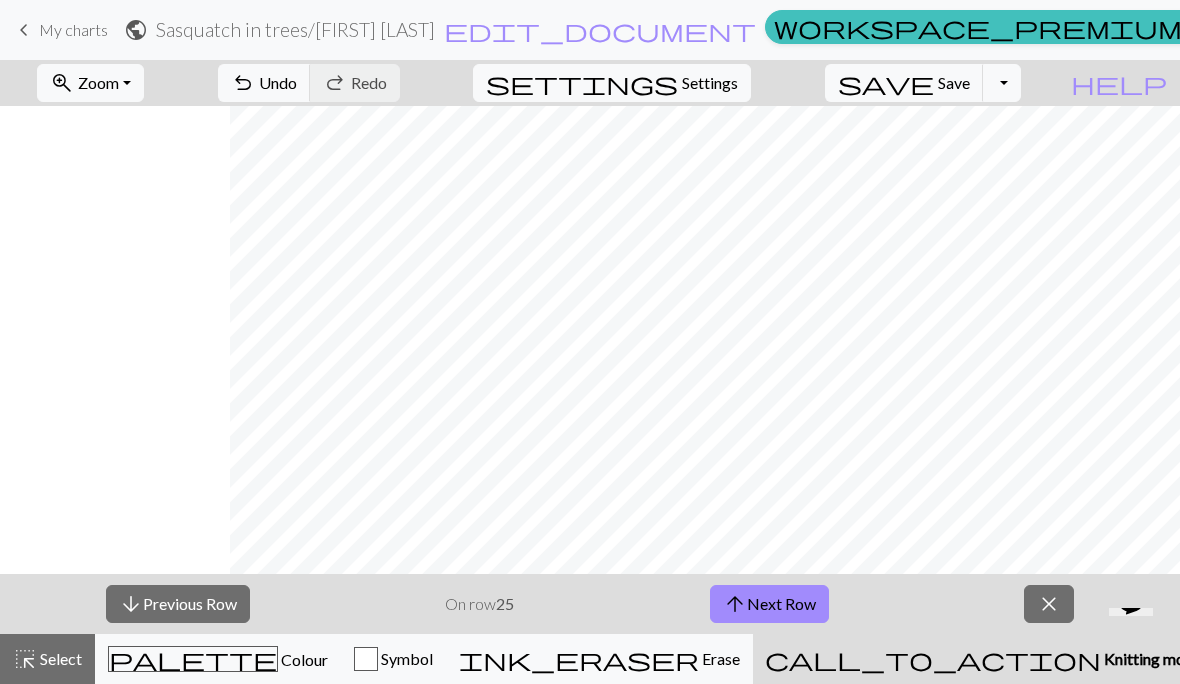 scroll, scrollTop: 0, scrollLeft: 230, axis: horizontal 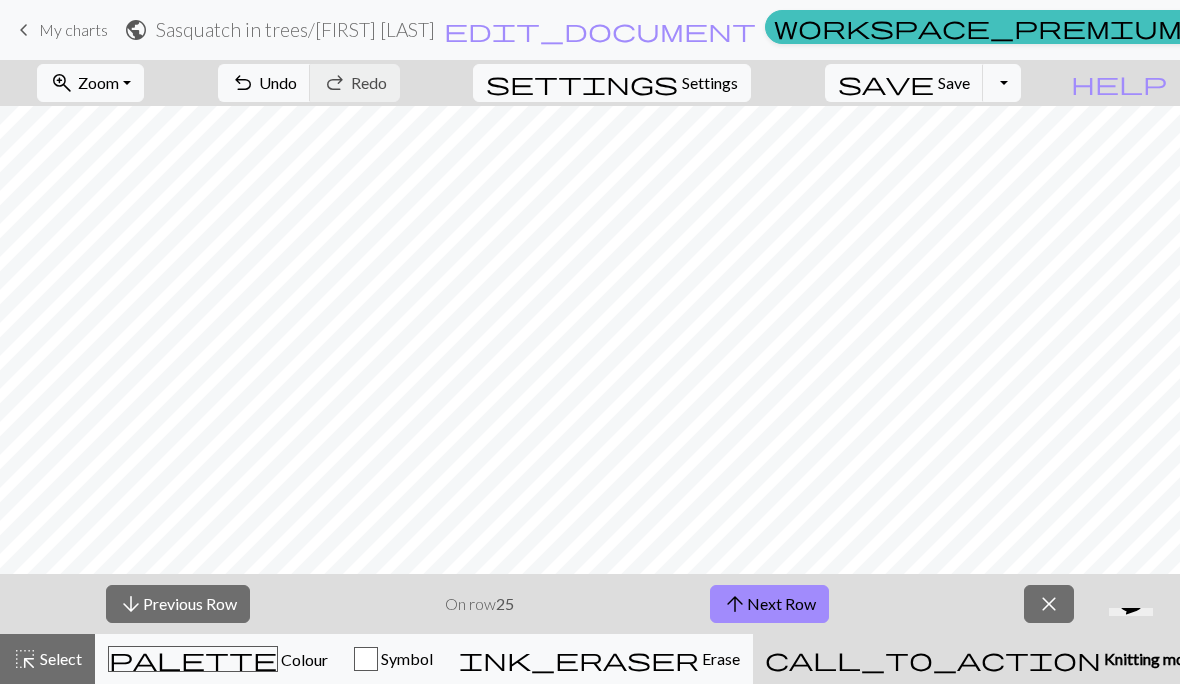 click on "arrow_upward  Next Row" at bounding box center (769, 604) 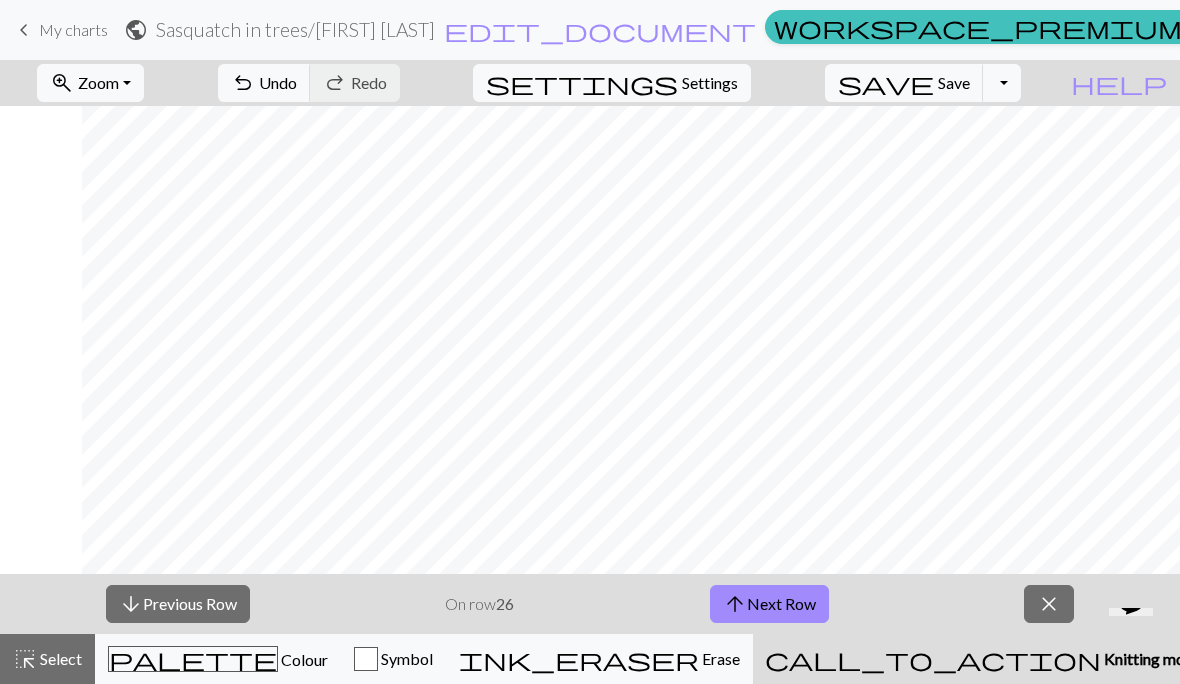 scroll, scrollTop: 0, scrollLeft: 312, axis: horizontal 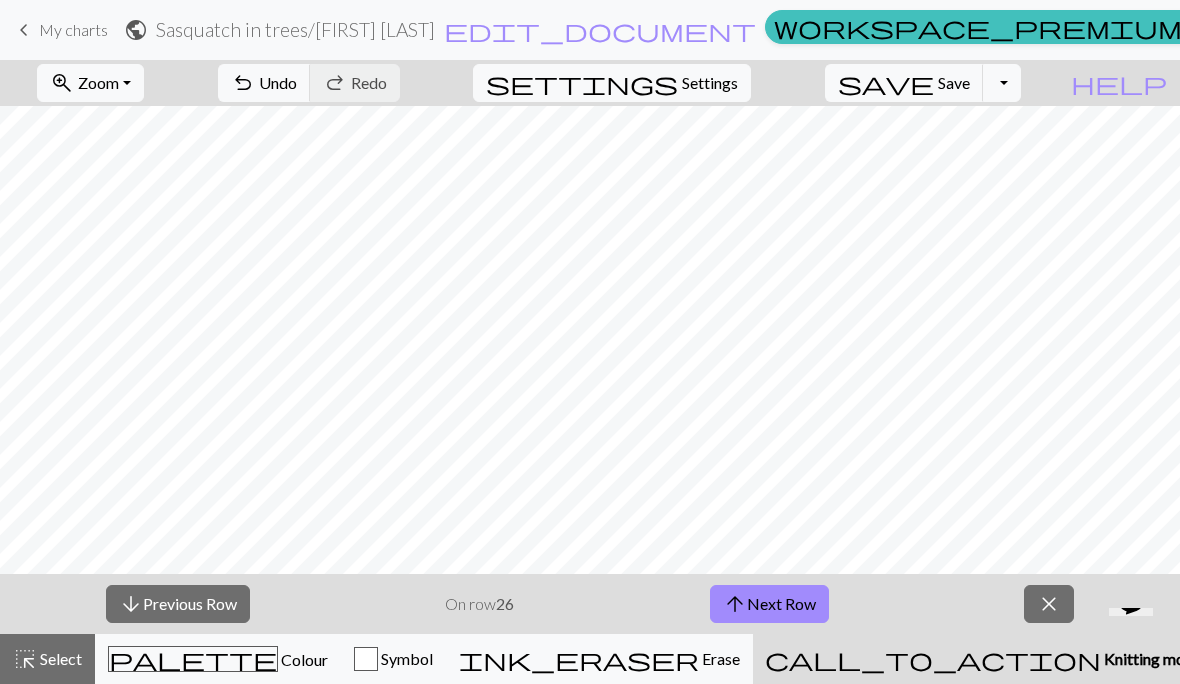 click on "arrow_upward  Next Row" at bounding box center [769, 604] 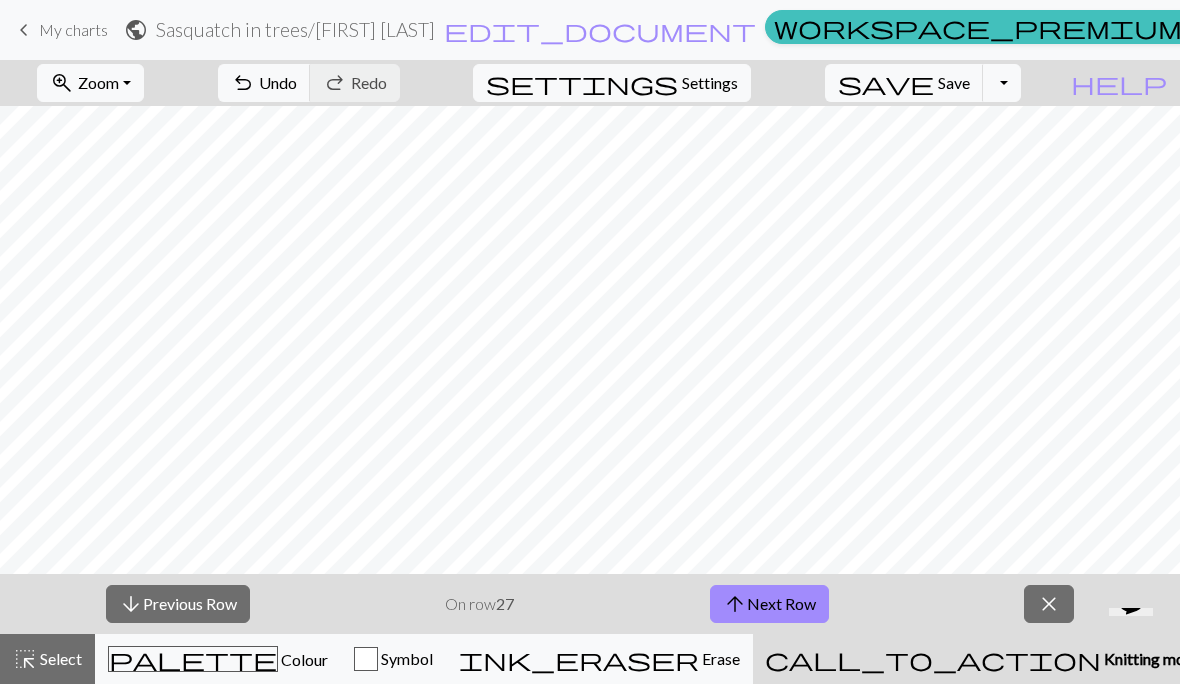 click on "zoom_in Zoom Zoom" at bounding box center [90, 83] 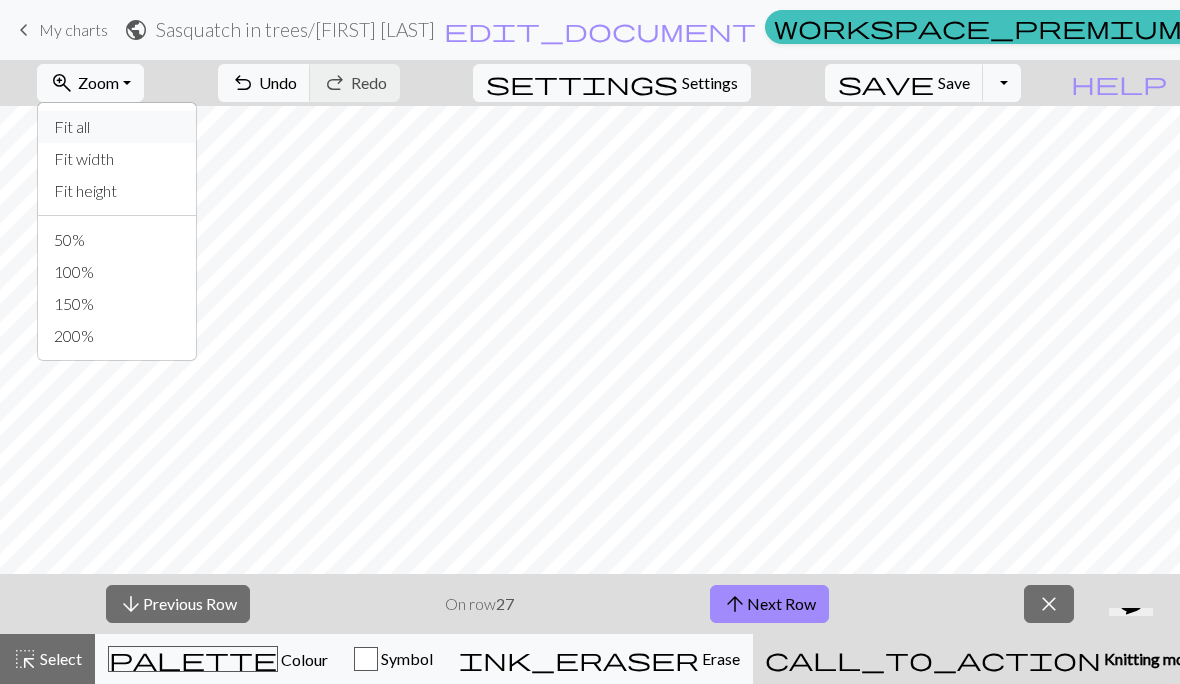 click on "Fit all" at bounding box center [117, 127] 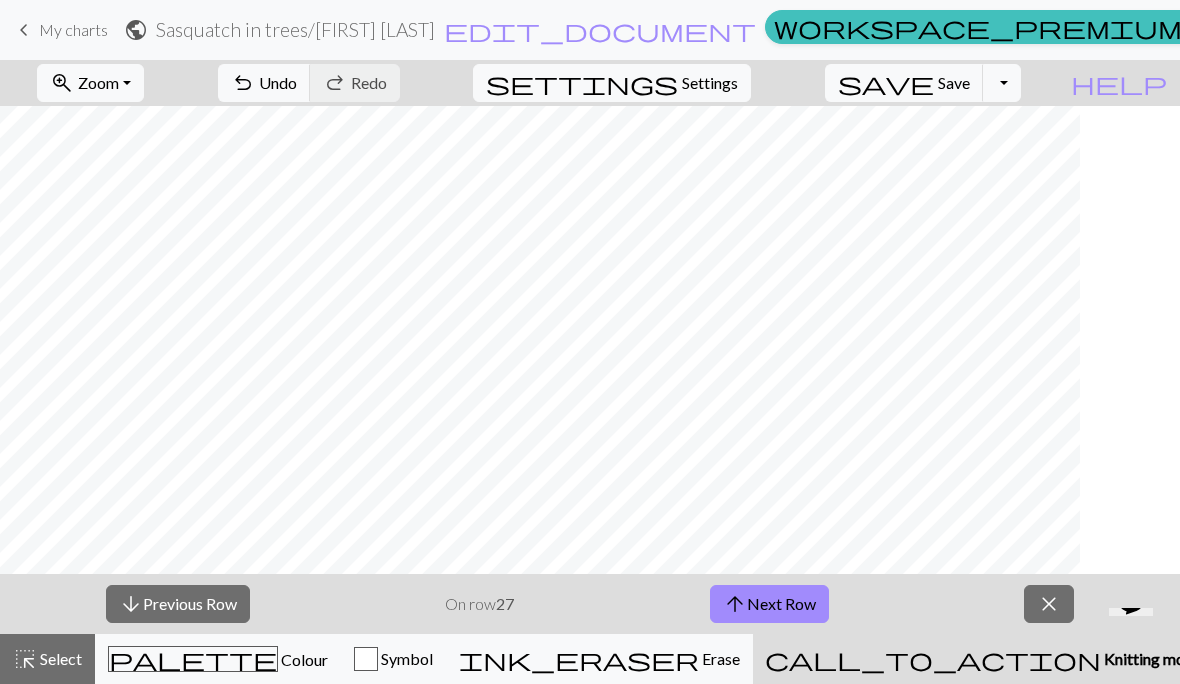 scroll, scrollTop: 0, scrollLeft: 0, axis: both 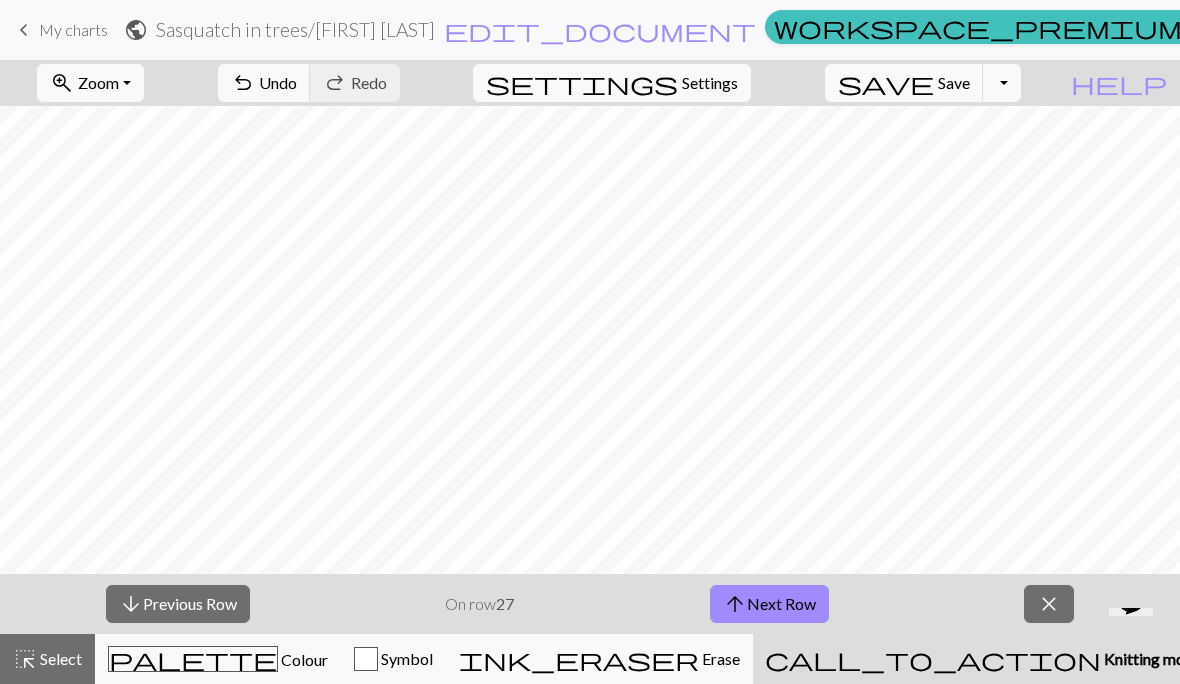 click on "arrow_upward  Next Row" at bounding box center (769, 604) 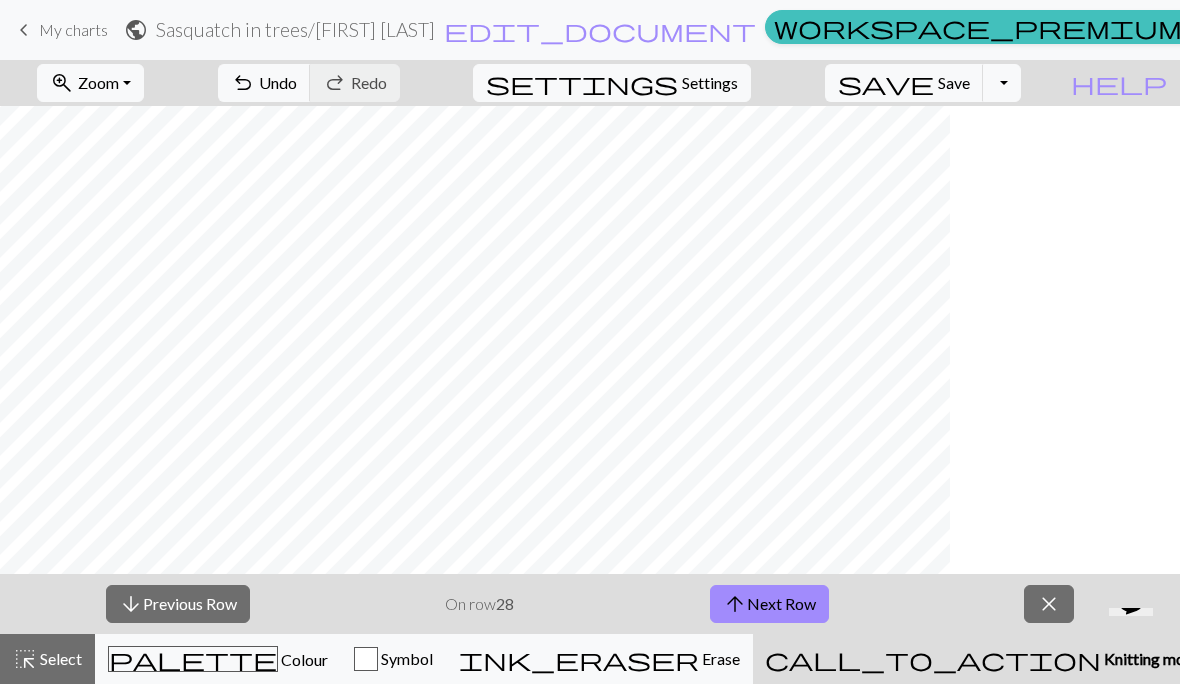 scroll, scrollTop: 0, scrollLeft: 0, axis: both 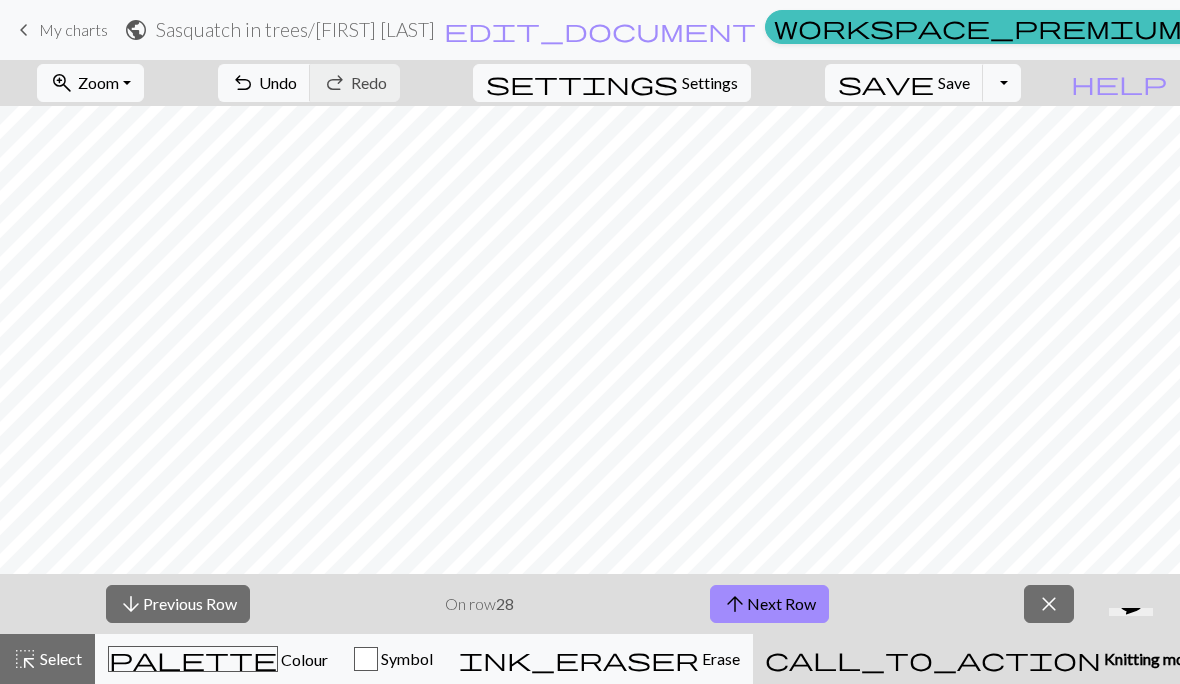 click on "arrow_upward  Next Row" at bounding box center [769, 604] 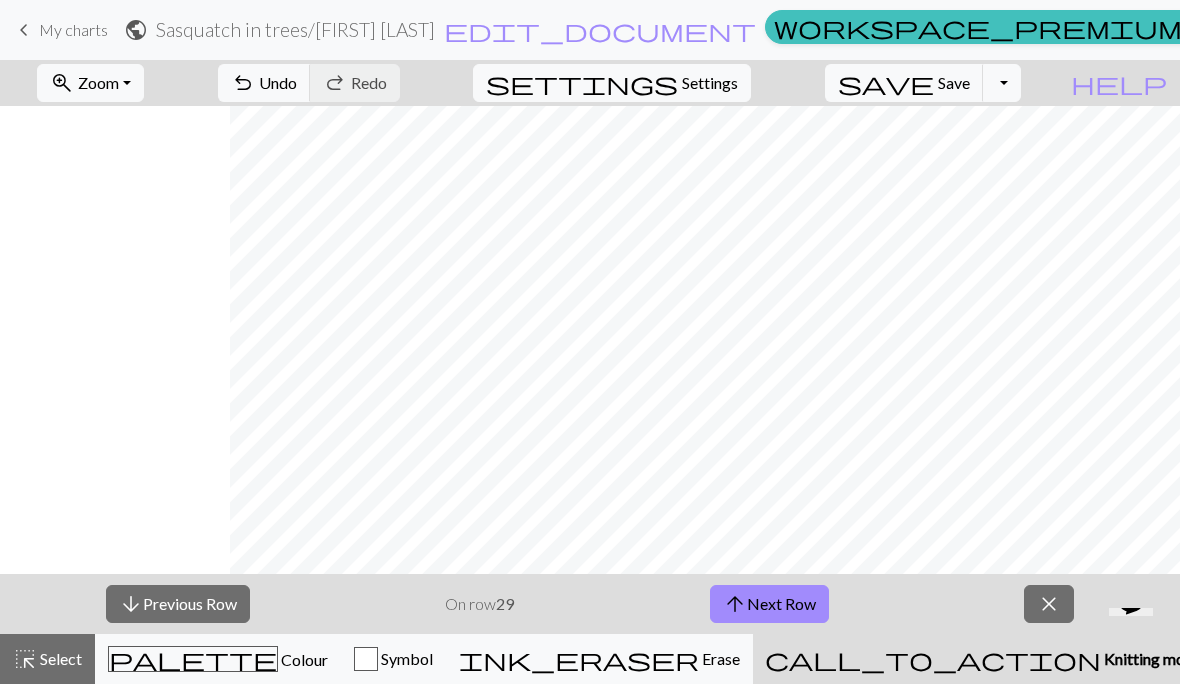 scroll, scrollTop: 0, scrollLeft: 230, axis: horizontal 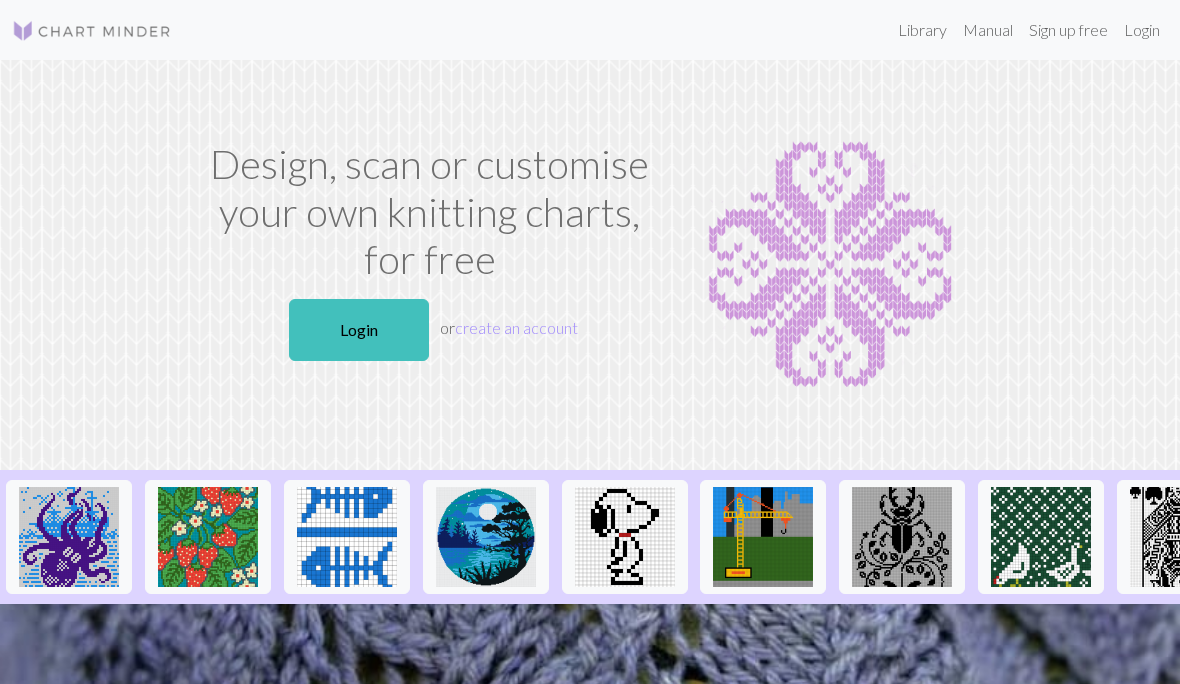 click on "Login" at bounding box center [359, 330] 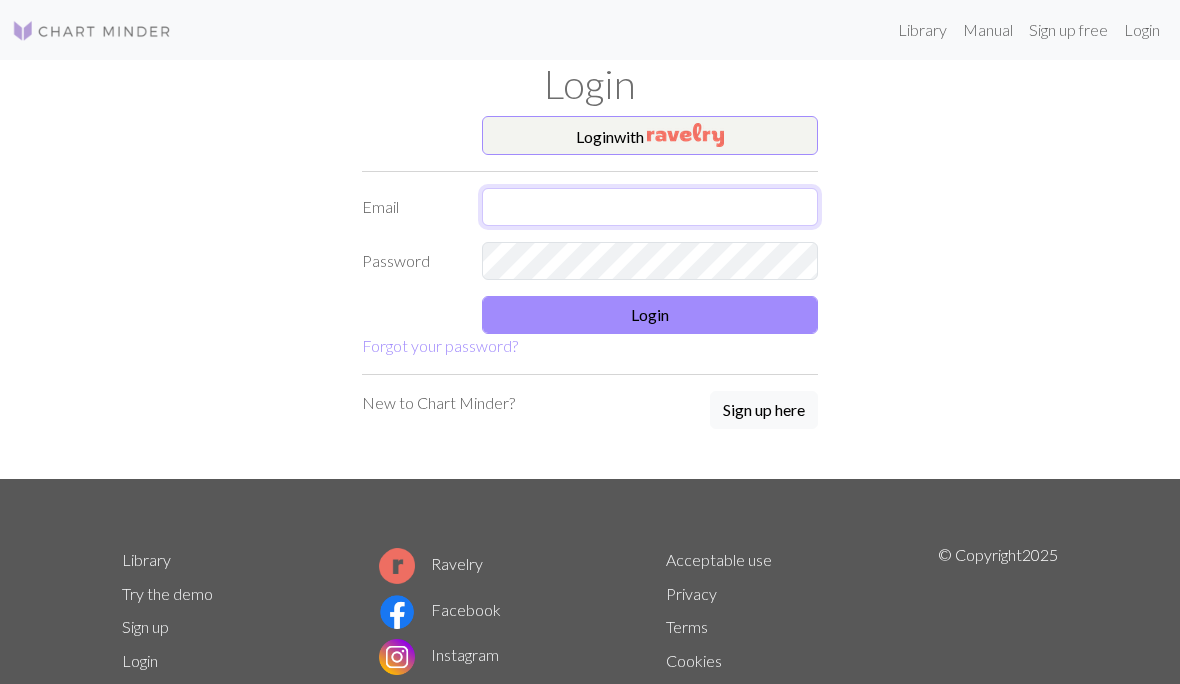 click at bounding box center [650, 207] 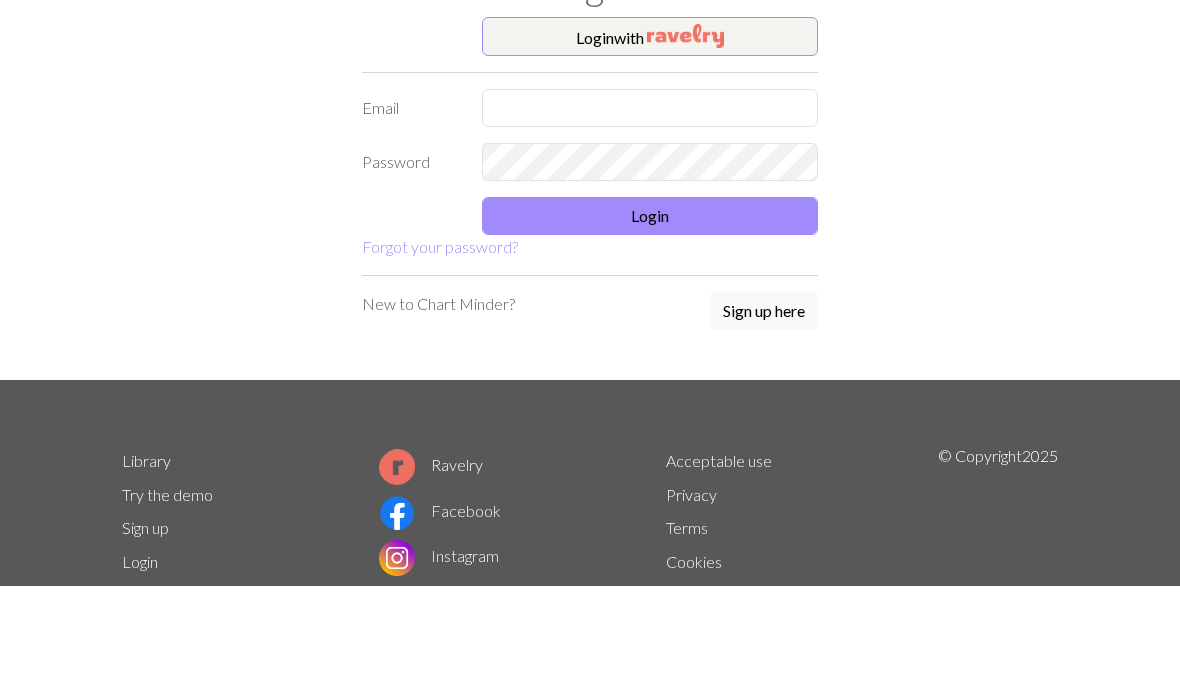 scroll, scrollTop: 99, scrollLeft: 0, axis: vertical 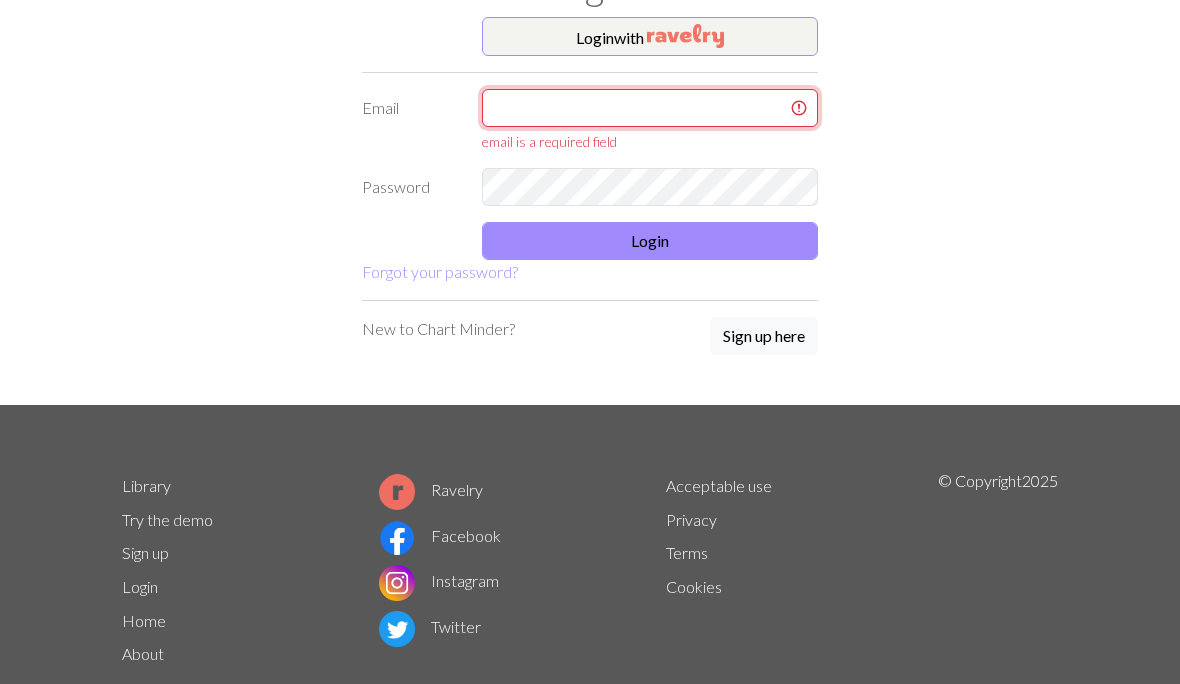type on "Kimberly@example.com" 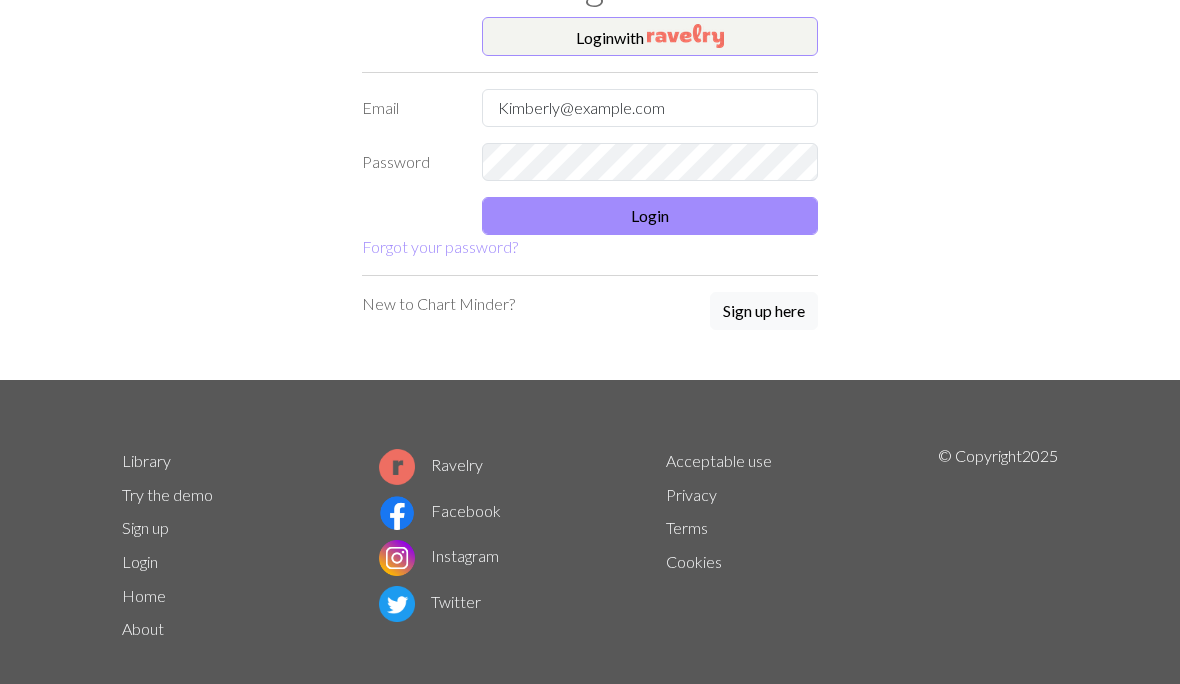 click on "Login" at bounding box center [650, 216] 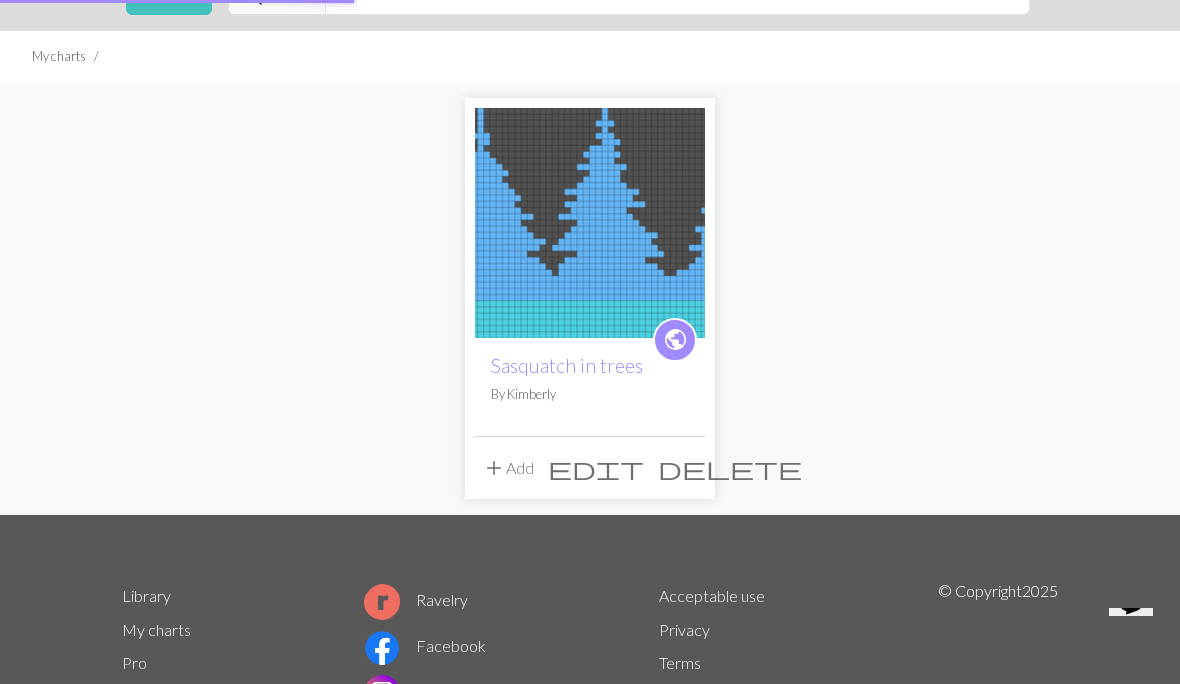scroll, scrollTop: 1, scrollLeft: 0, axis: vertical 